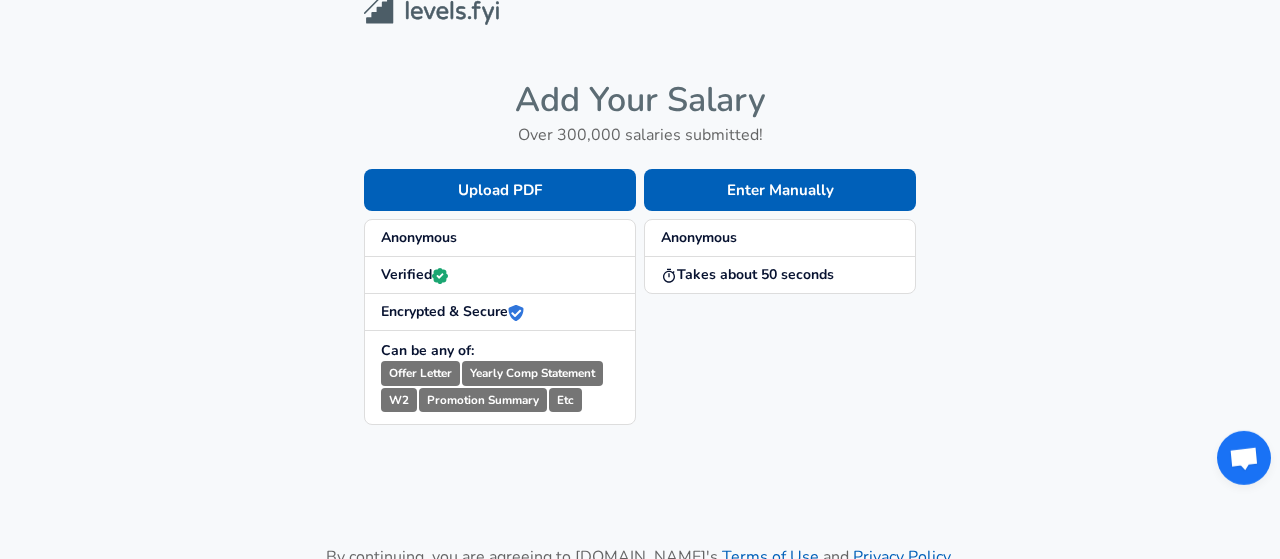 scroll, scrollTop: 0, scrollLeft: 0, axis: both 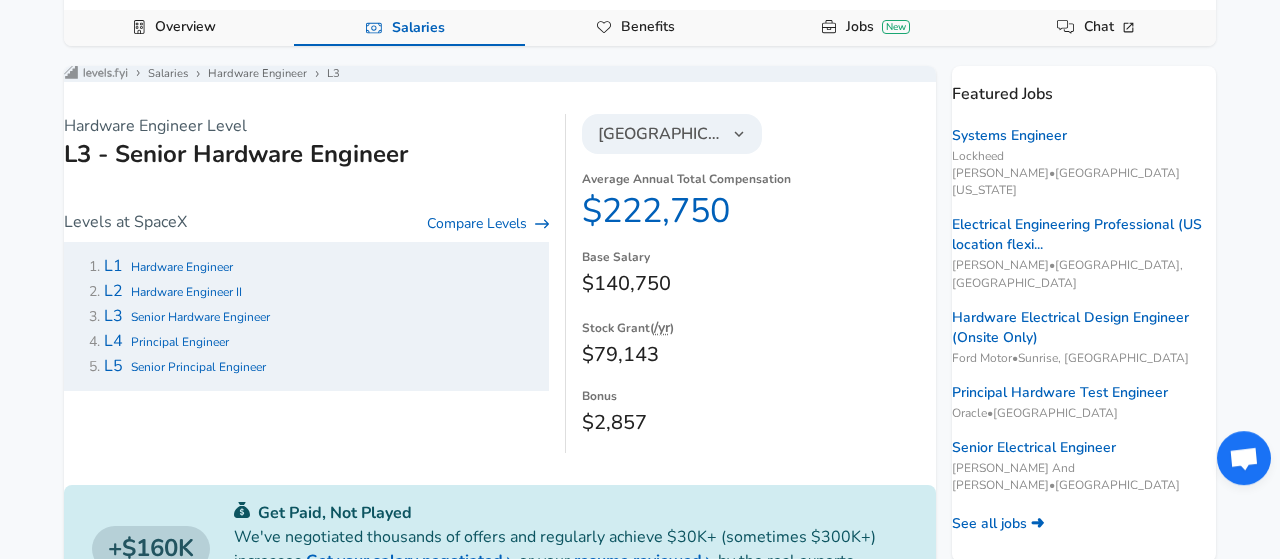click on "Senior Hardware Engineer" at bounding box center (200, 317) 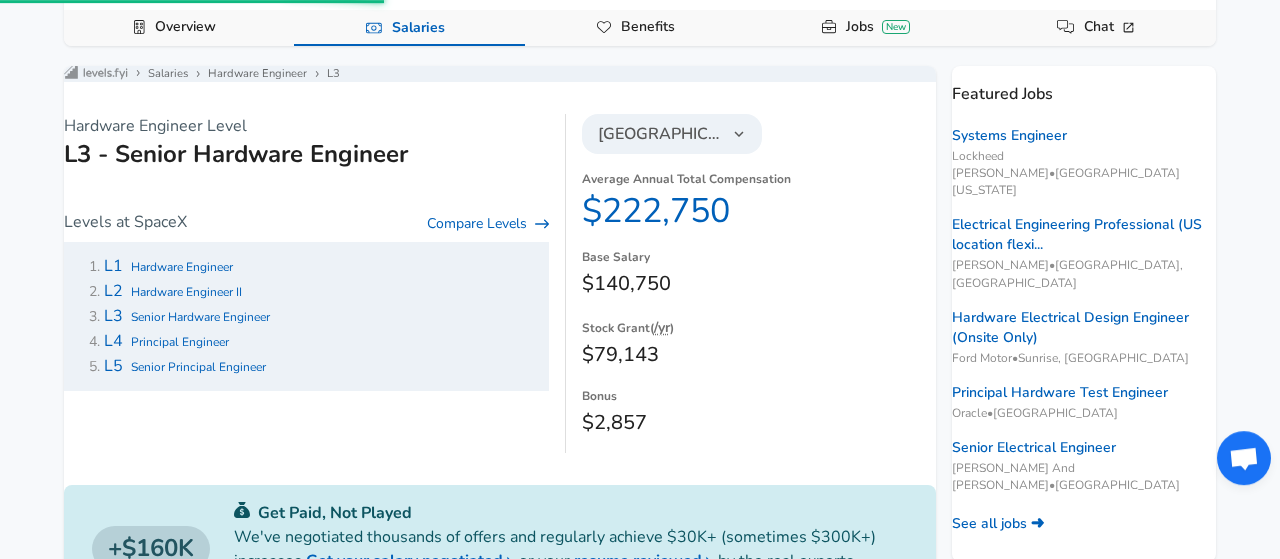 scroll, scrollTop: 0, scrollLeft: 0, axis: both 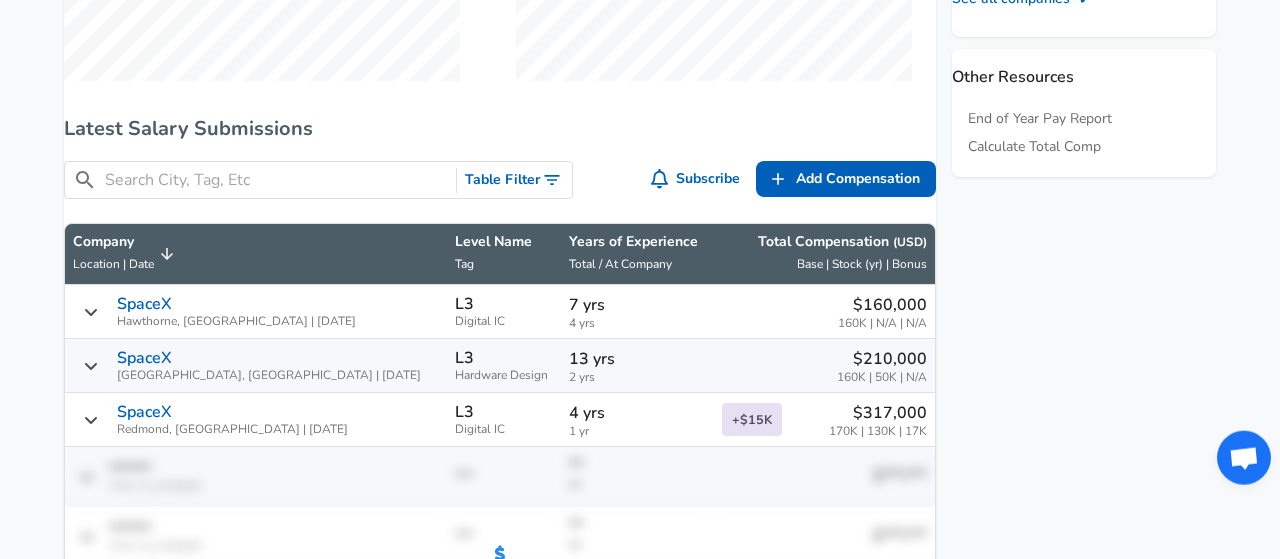 click at bounding box center [276, 180] 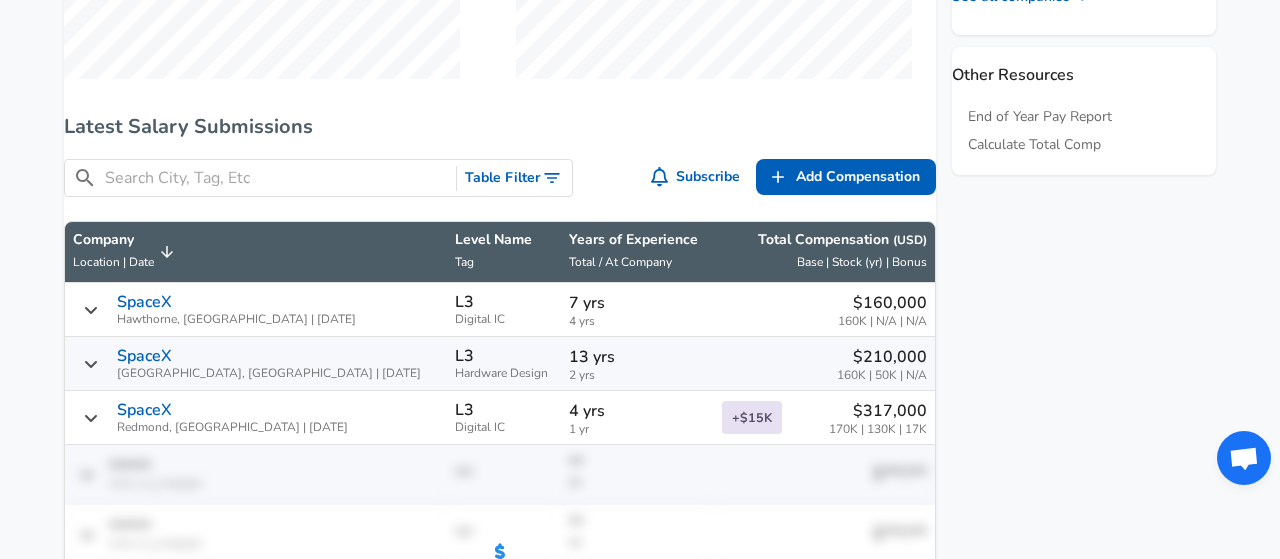 scroll, scrollTop: 1036, scrollLeft: 0, axis: vertical 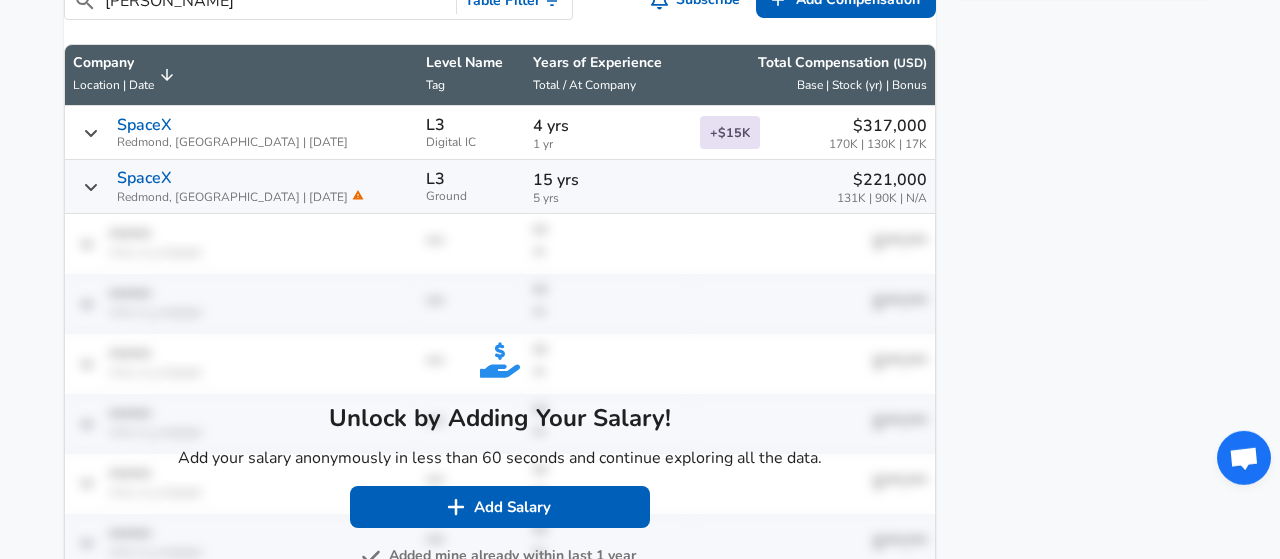 type on "[PERSON_NAME]" 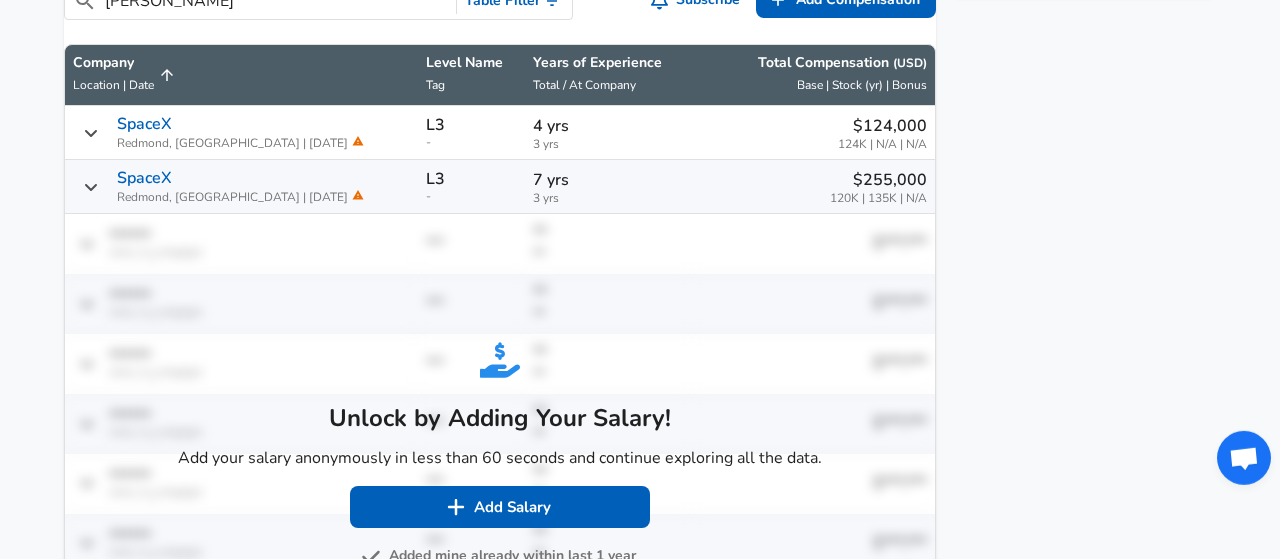 click 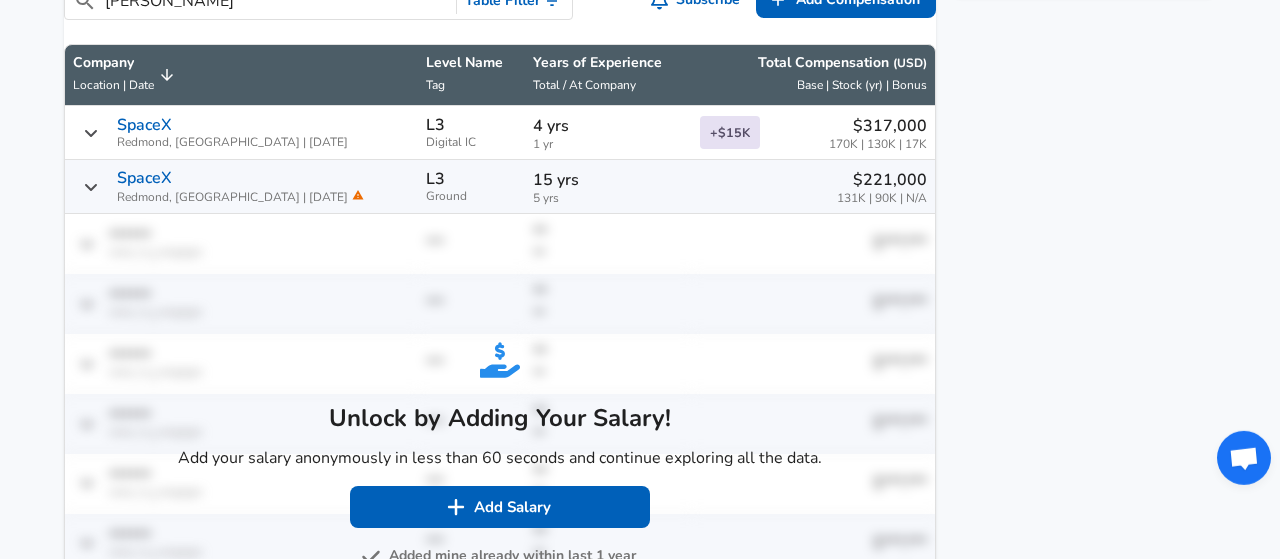 click 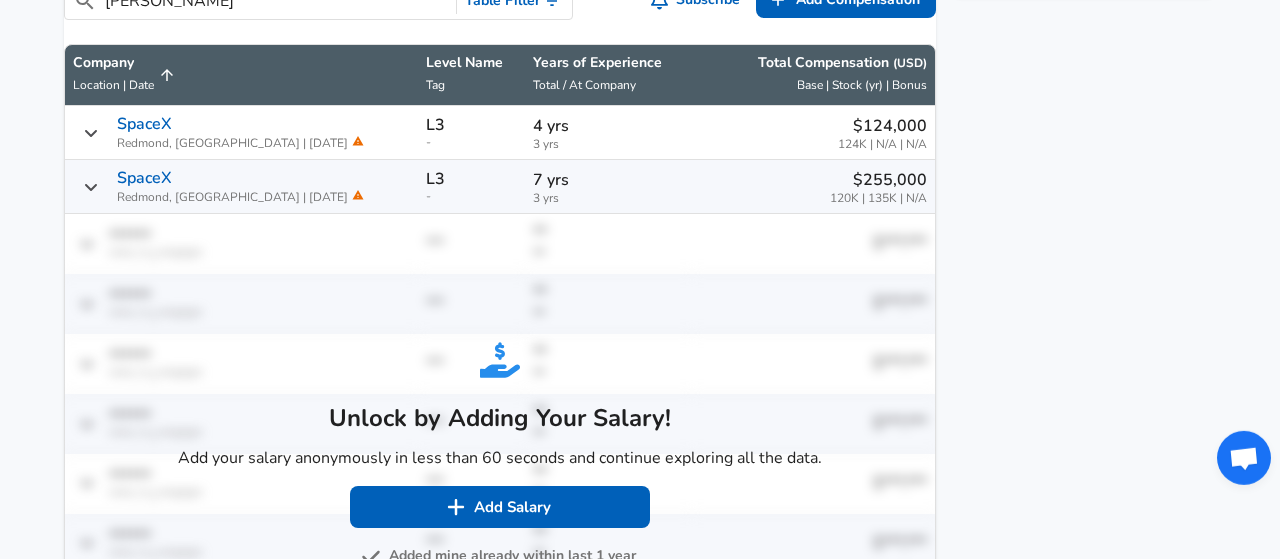 click on "Total / At Company" at bounding box center (584, 85) 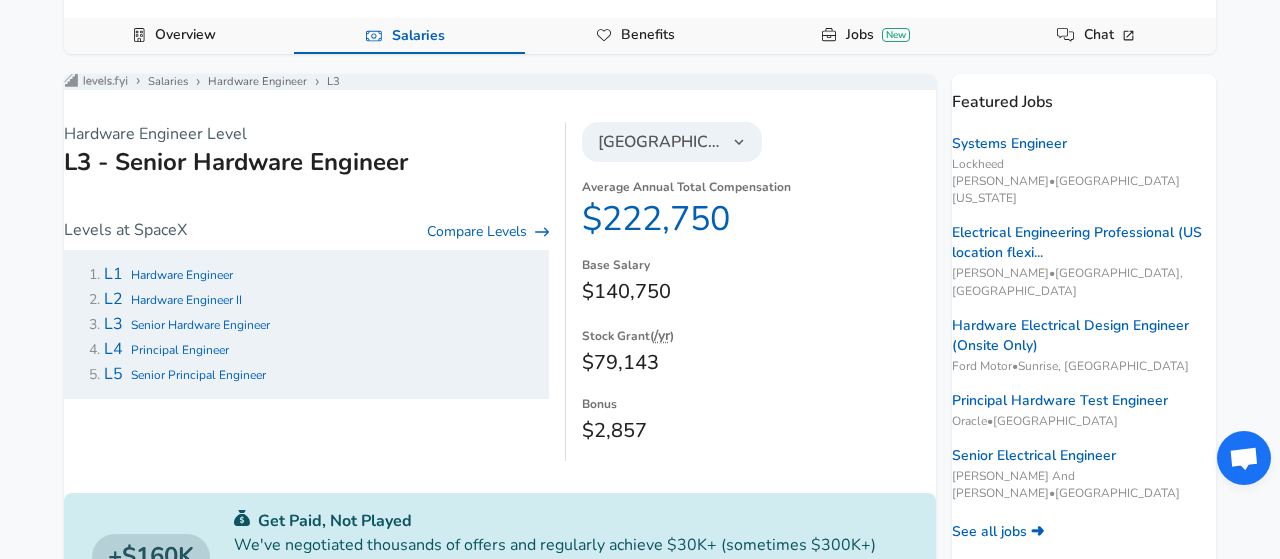 scroll, scrollTop: 194, scrollLeft: 0, axis: vertical 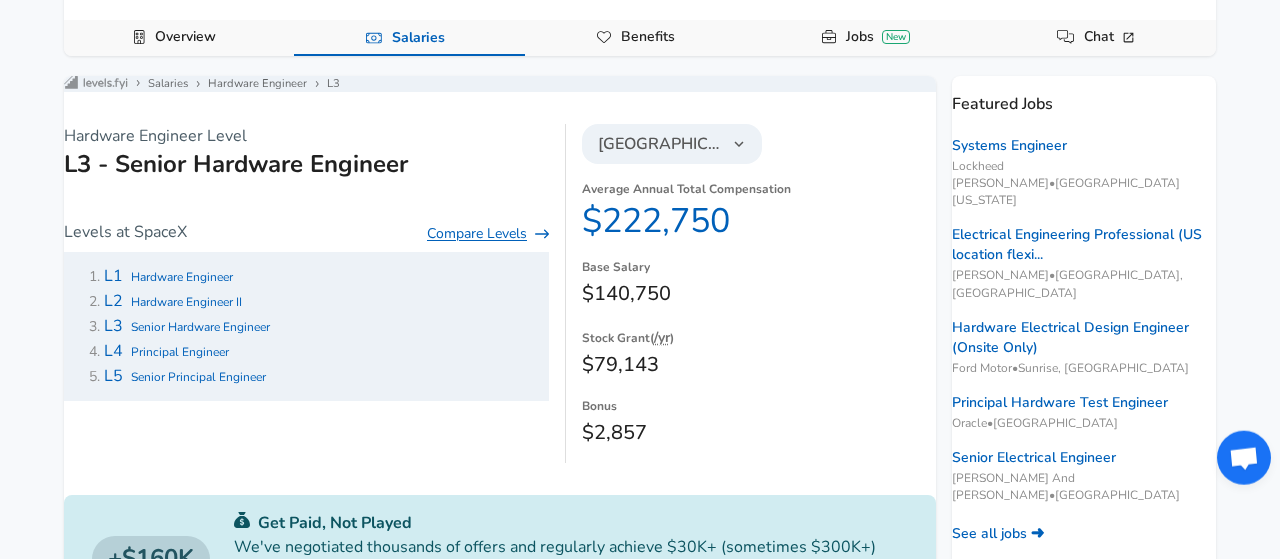 click on "Compare Levels" at bounding box center [488, 234] 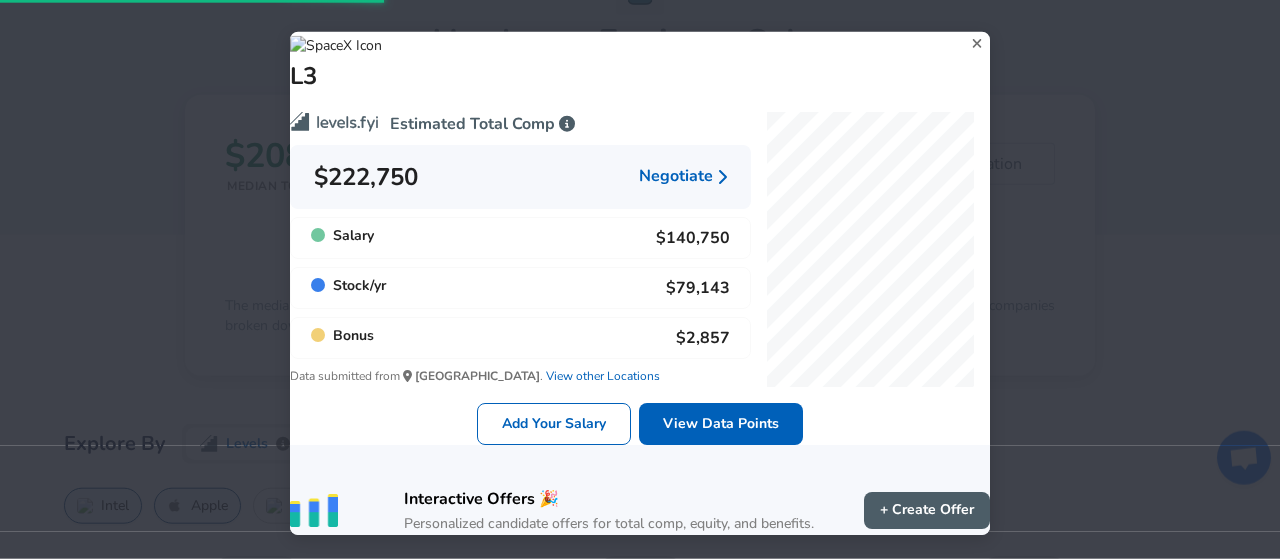 scroll, scrollTop: 0, scrollLeft: 0, axis: both 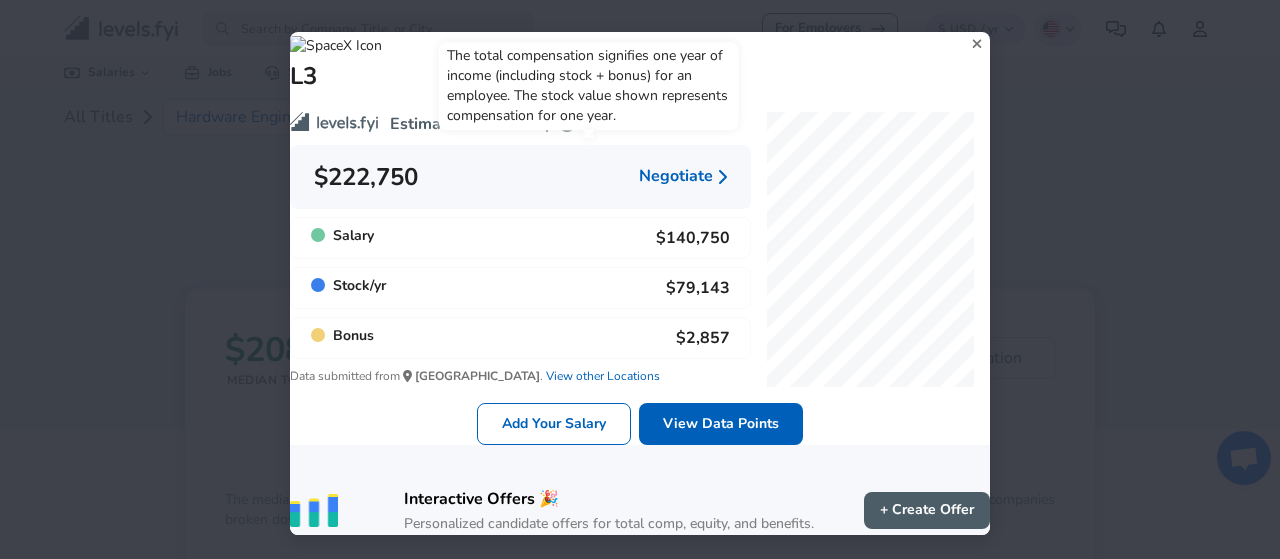 click 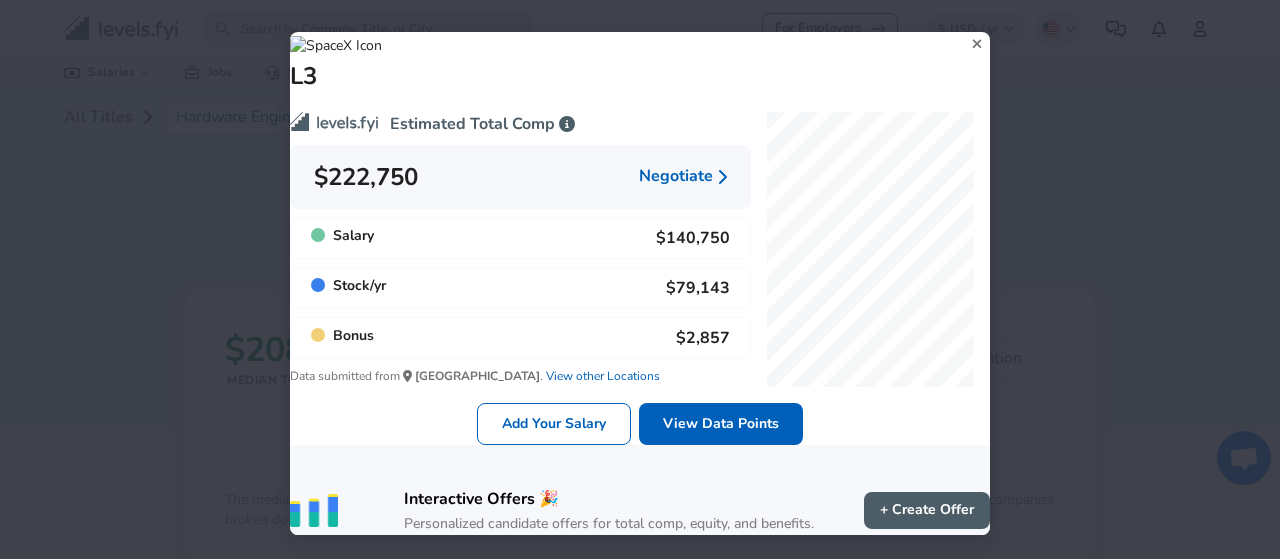click on "Add Your Salary" at bounding box center [554, 424] 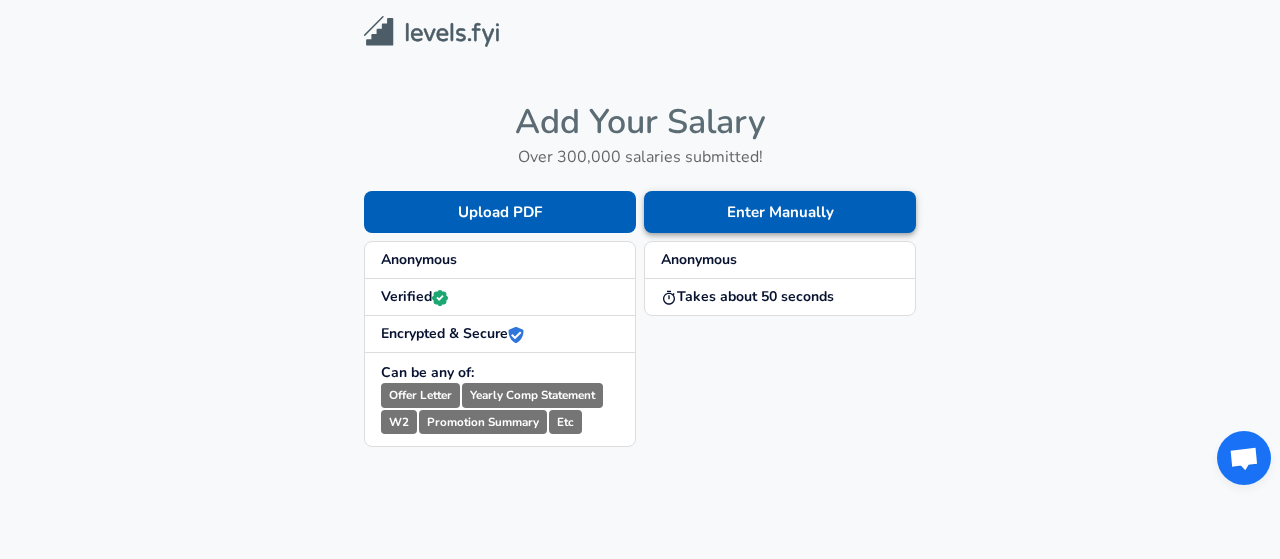 click on "Enter Manually" at bounding box center (780, 212) 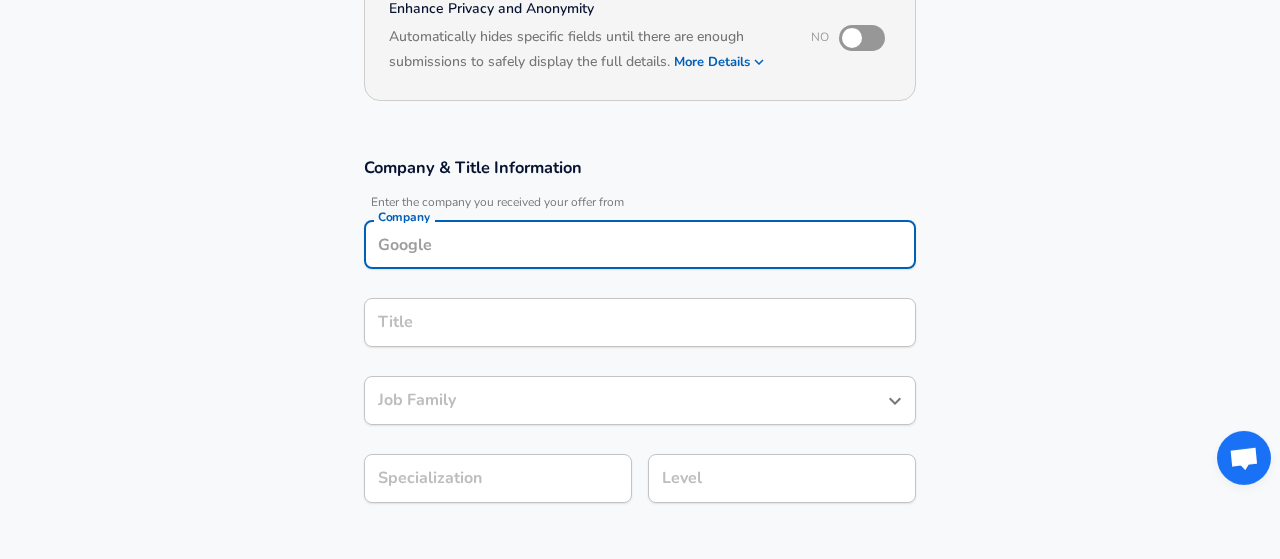 click on "Company" at bounding box center (640, 244) 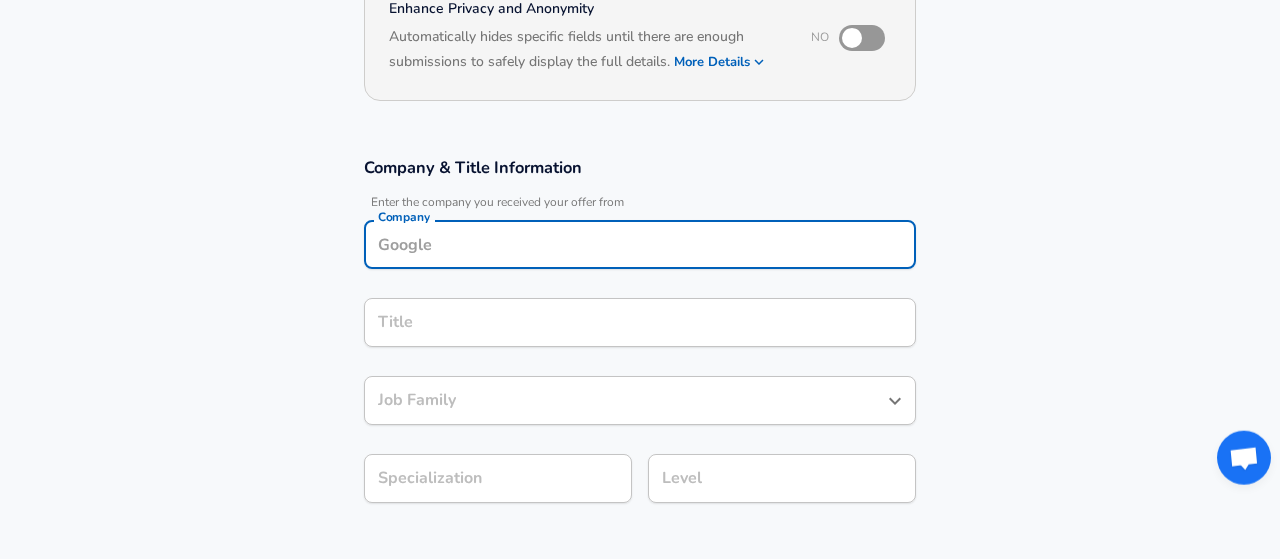 scroll, scrollTop: 225, scrollLeft: 0, axis: vertical 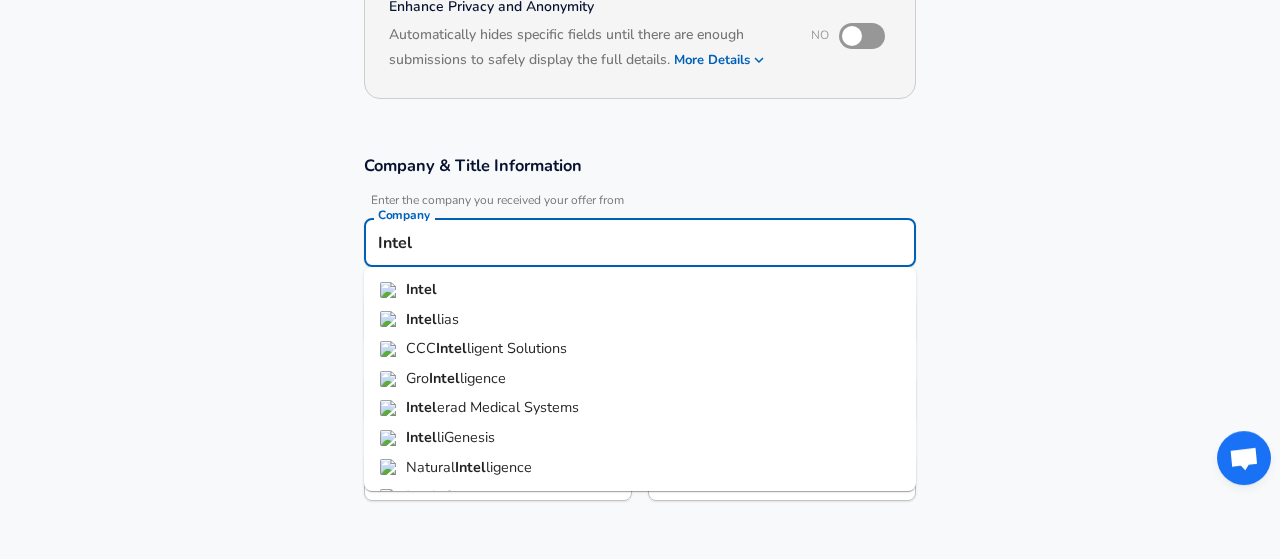 click on "Intel" at bounding box center [640, 290] 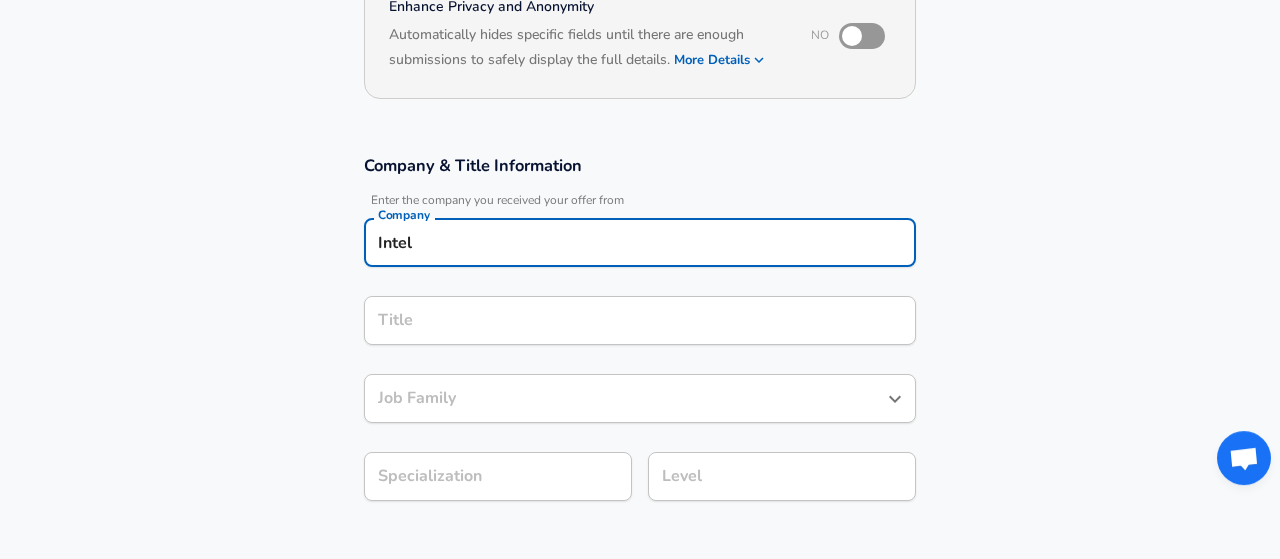 type on "Intel" 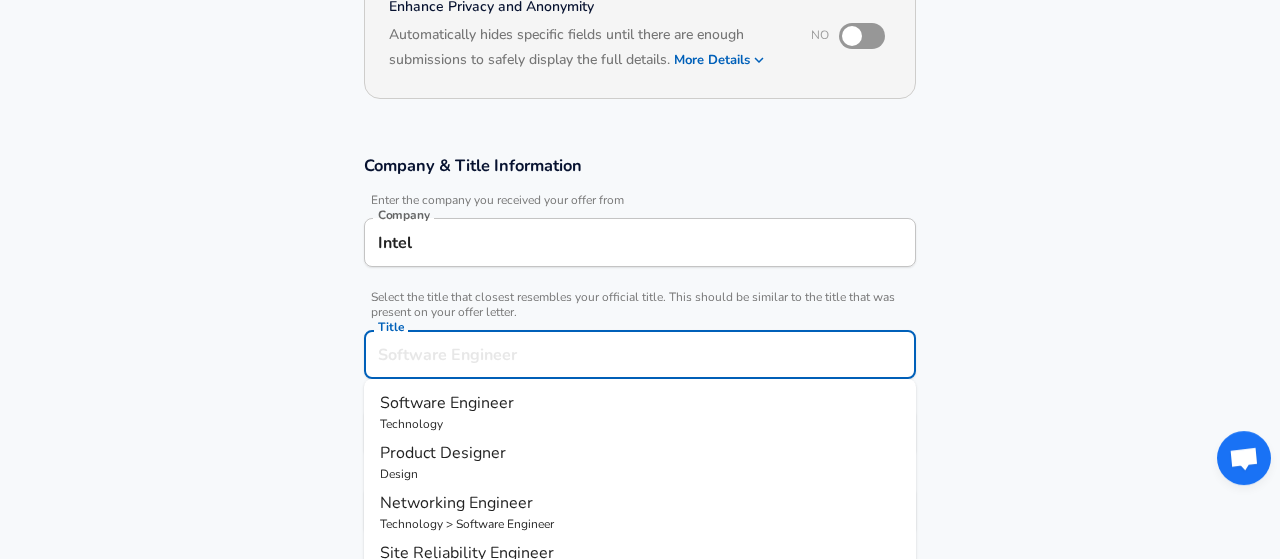 scroll, scrollTop: 265, scrollLeft: 0, axis: vertical 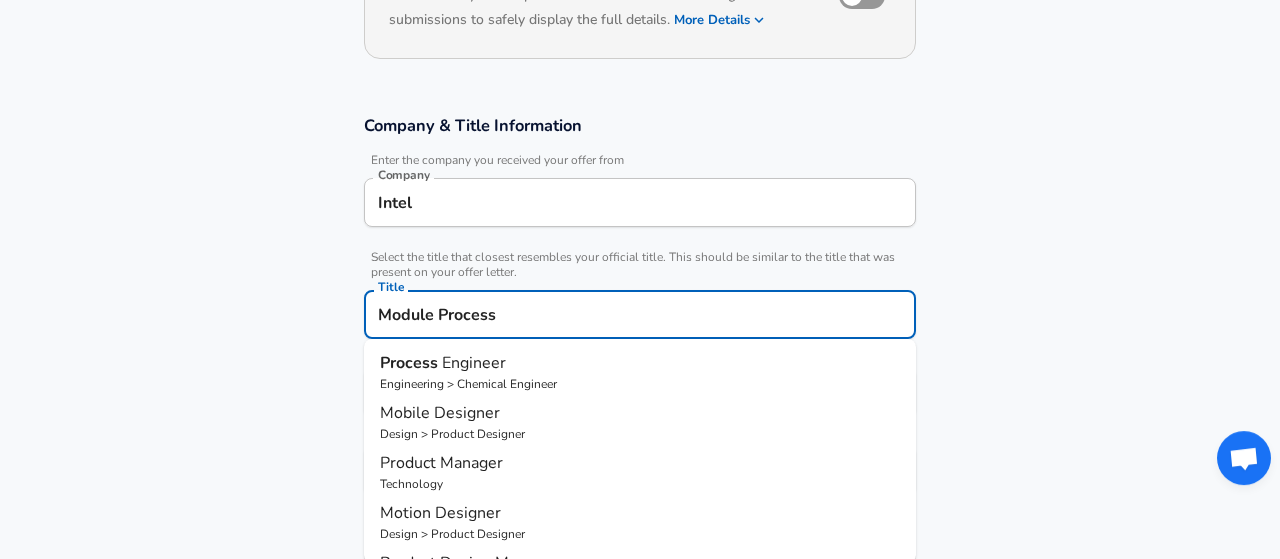 click on "Engineer" at bounding box center (474, 363) 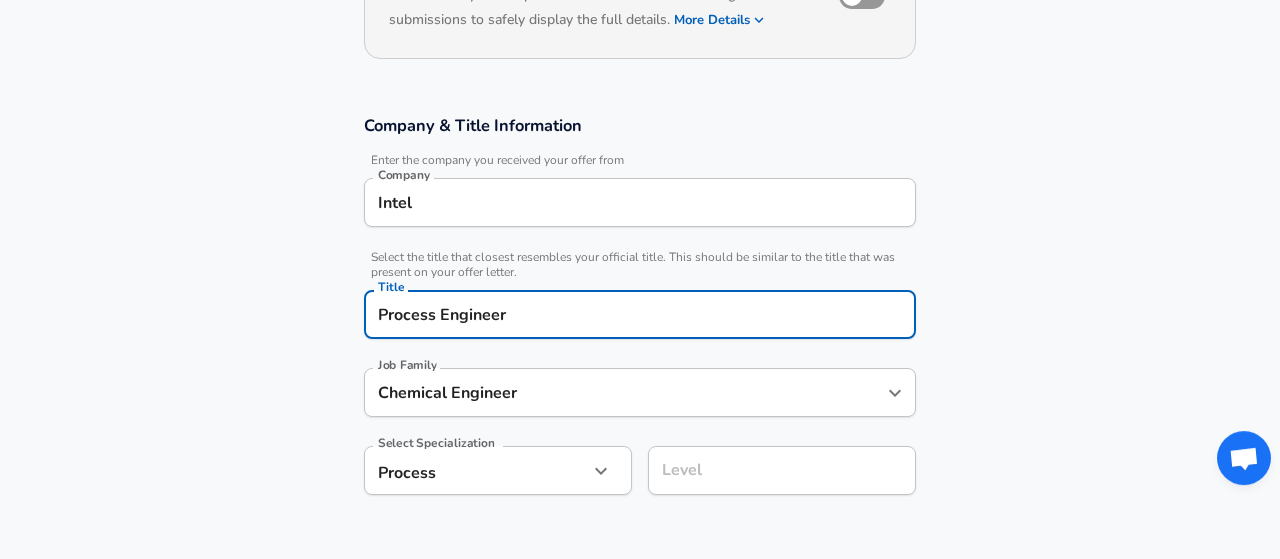 type on "Process Engineer" 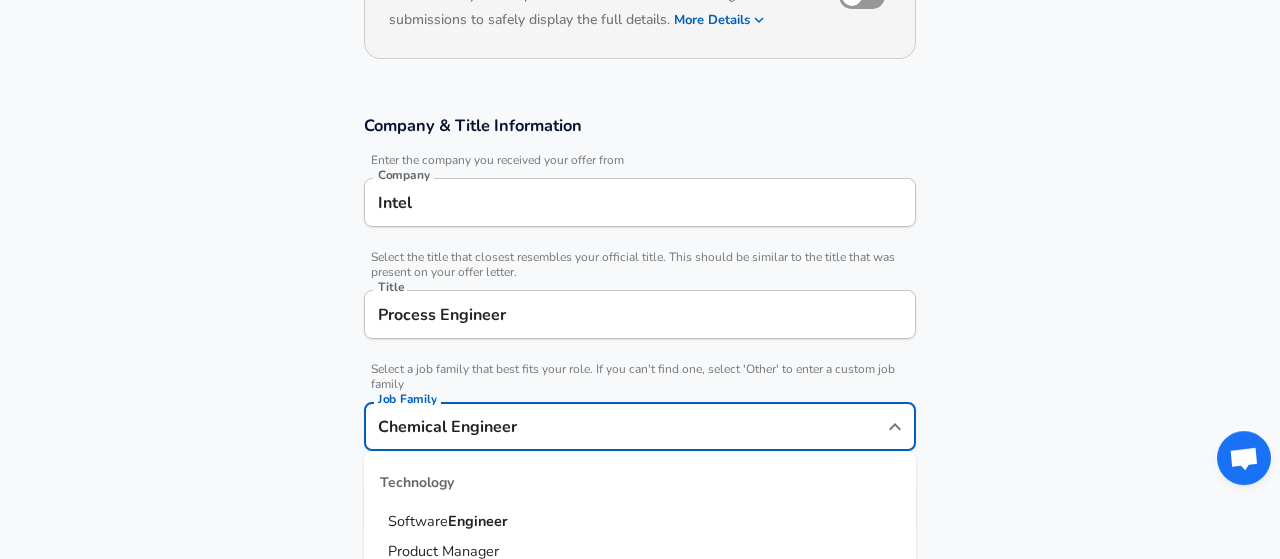 scroll, scrollTop: 305, scrollLeft: 0, axis: vertical 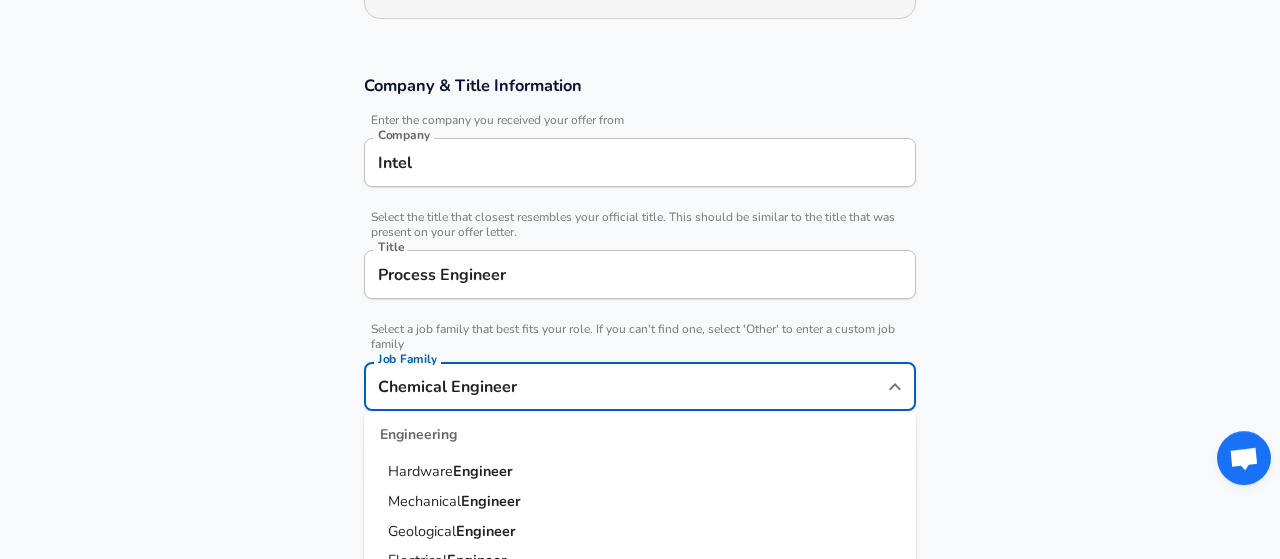 click on "Hardware" at bounding box center [420, 471] 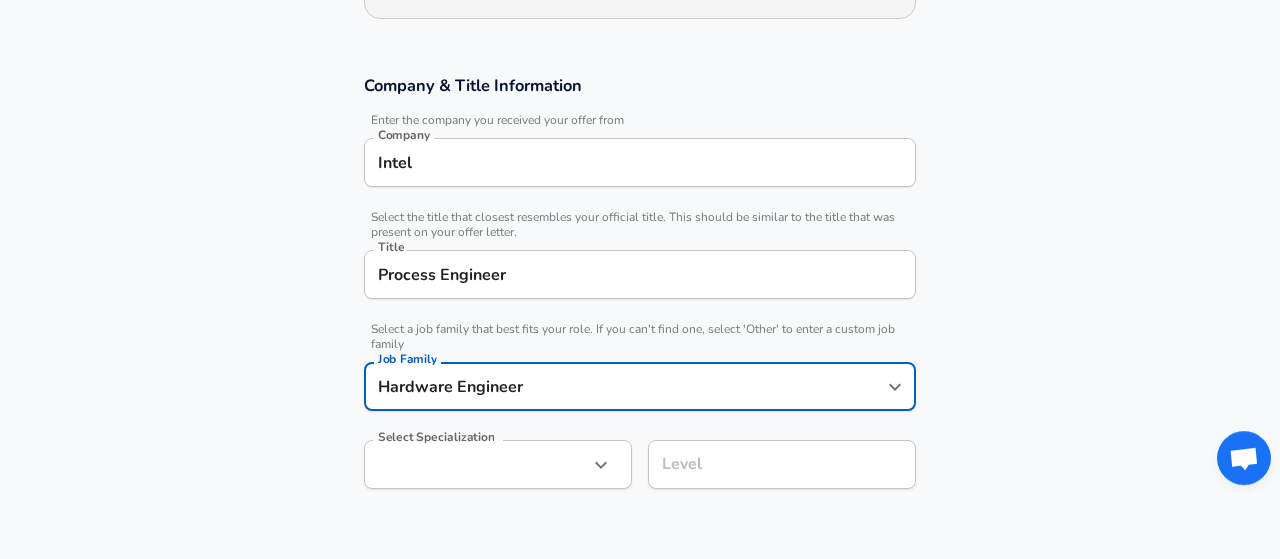 click on "Restart Add Your Salary Upload your offer letter   to verify your submission Enhance Privacy and Anonymity No Automatically hides specific fields until there are enough submissions to safely display the full details.   More Details Based on your submission and the data points that we have already collected, we will automatically hide and anonymize specific fields if there aren't enough data points to remain sufficiently anonymous. Company & Title Information   Enter the company you received your offer from Company Intel Company   Select the title that closest resembles your official title. This should be similar to the title that was present on your offer letter. Title Process Engineer Title   Select a job family that best fits your role. If you can't find one, select 'Other' to enter a custom job family Job Family Hardware Engineer Job Family Select Specialization ​ Process Select Specialization Level Level Work Experience and Location These compensation details are from the perspective of a: New Offer" at bounding box center [640, -26] 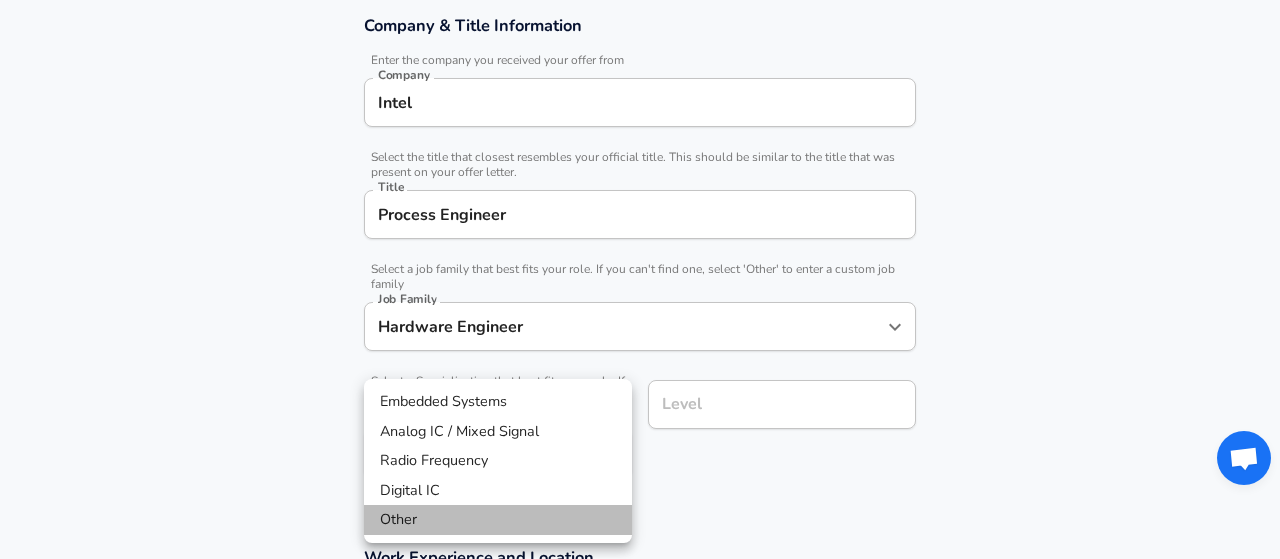 click on "Other" at bounding box center [498, 520] 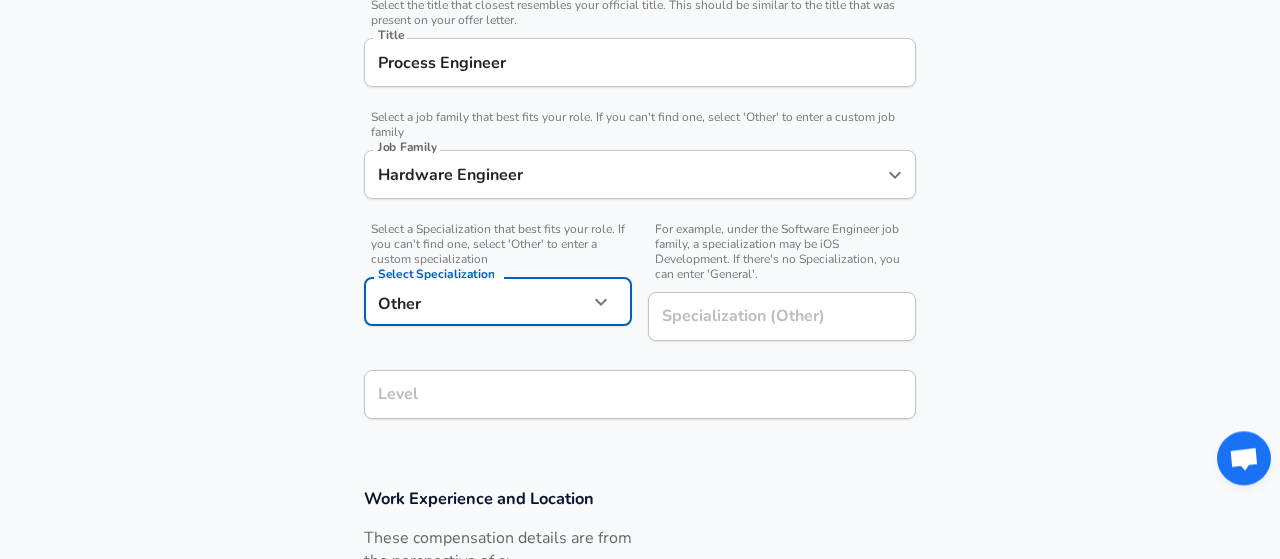 click on "Level Level" at bounding box center [640, 393] 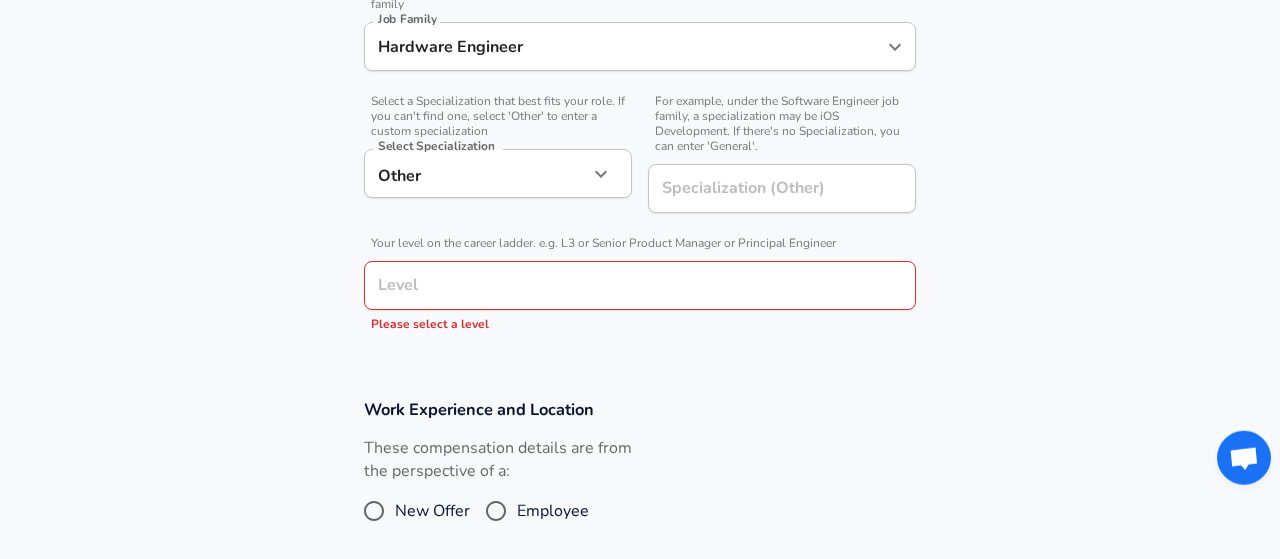 click on "Enhance Privacy and Anonymity No Automatically hides specific fields until there are enough submissions to safely display the full details.   More Details Based on your submission and the data points that we have already collected, we will automatically hide and anonymize specific fields if there aren't enough data points to remain sufficiently anonymous. Company & Title Information   Enter the company you received your offer from Company Intel Company   Select the title that closest resembles your official title. This should be similar to the title that was present on your offer letter. Title Process Engineer Title   Select a job family that best fits your role. If you can't find one, select 'Other' to enter a custom job family Job Family Hardware Engineer Job Family   Select a Specialization that best fits your role. If you can't find one, select 'Other' to enter a custom specialization Select Specialization Other Other Select Specialization   Specialization (Other) Specialization (Other)   Level Level" at bounding box center (640, 136) 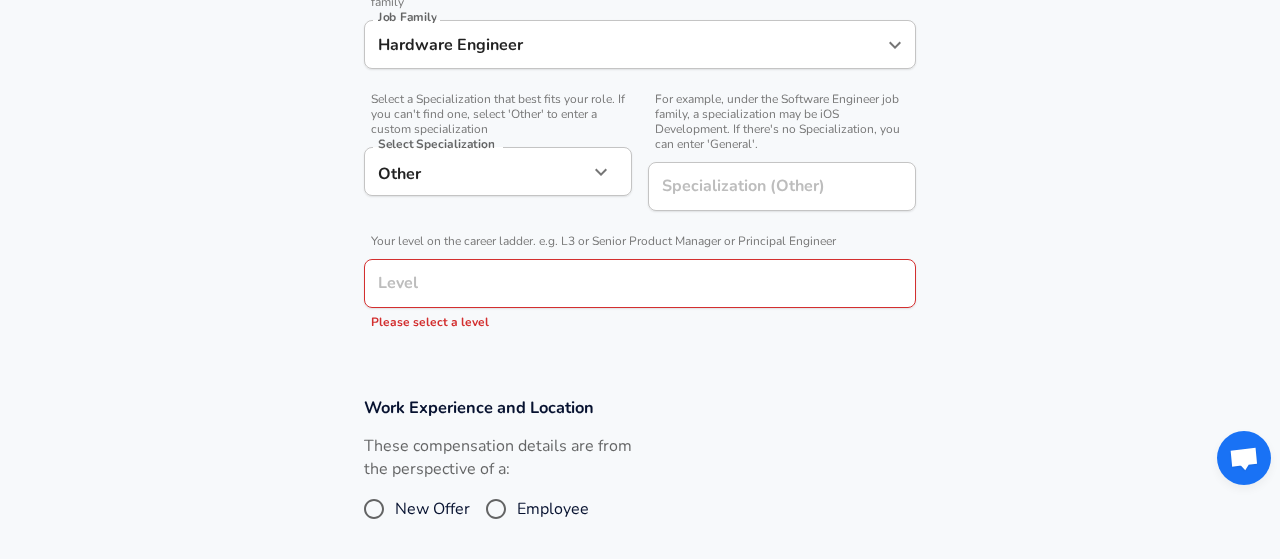 click on "Level" at bounding box center (640, 283) 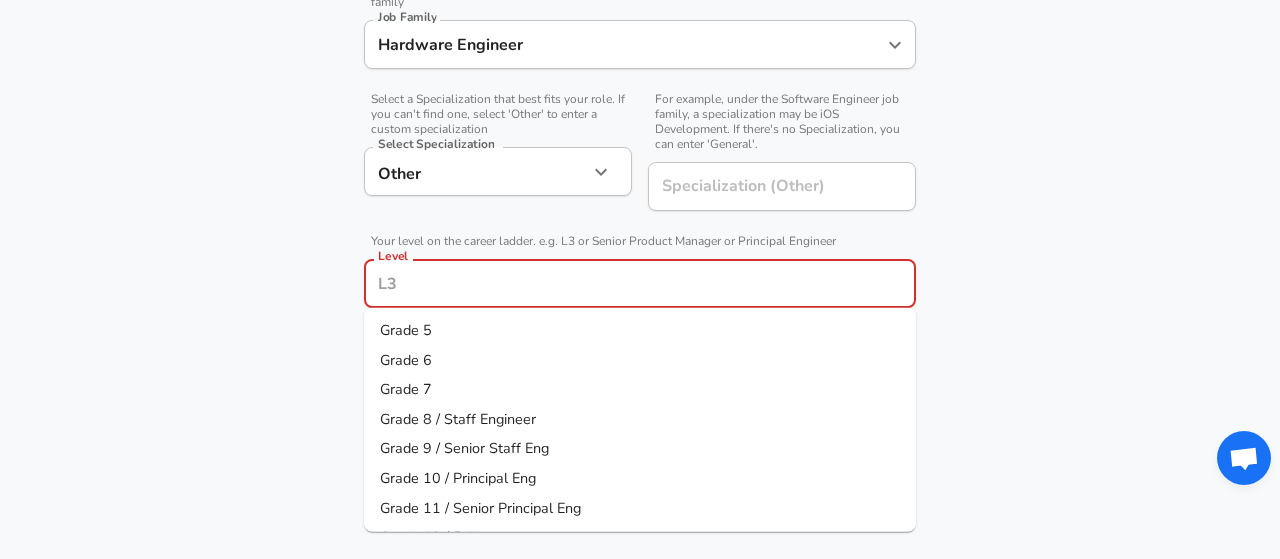 click on "Grade 7" at bounding box center [640, 390] 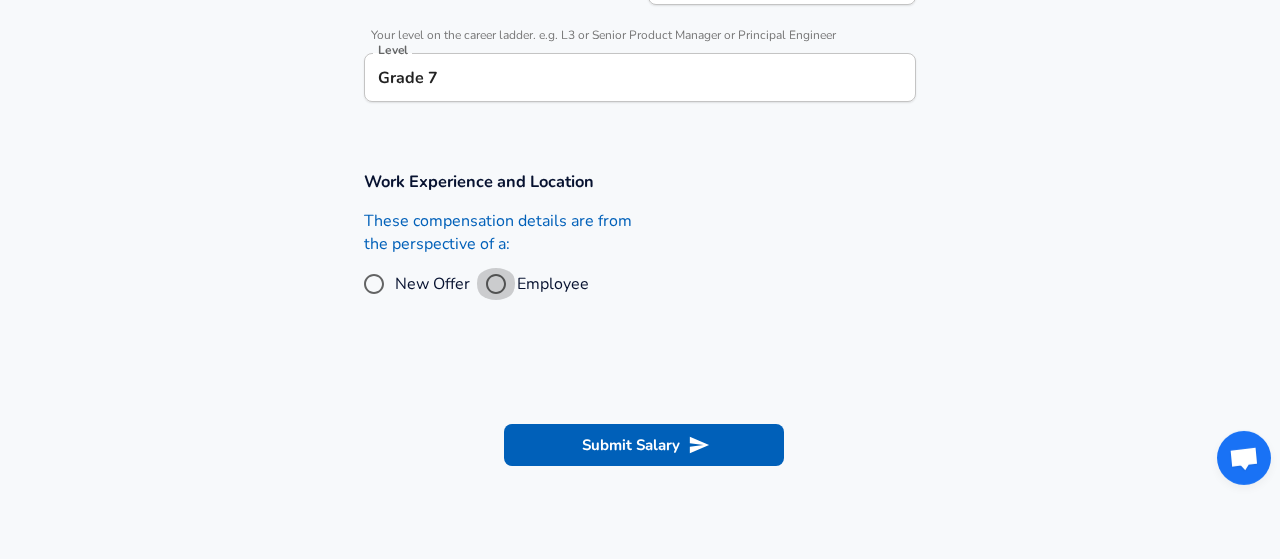 click on "Employee" at bounding box center [496, 284] 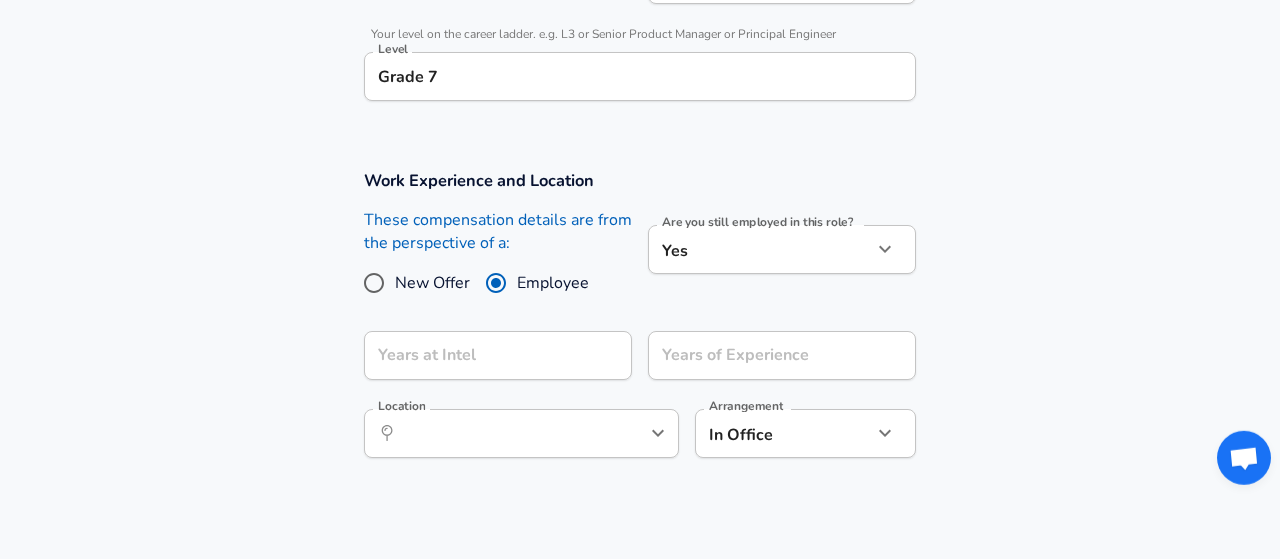 scroll, scrollTop: 855, scrollLeft: 0, axis: vertical 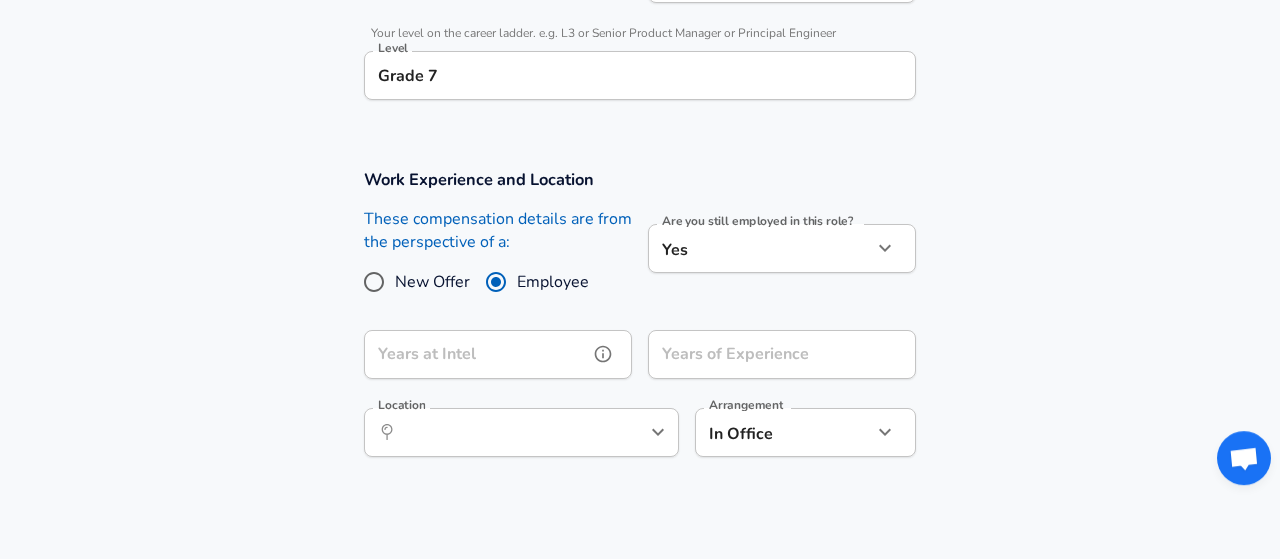 click on "Years at Intel" at bounding box center (476, 354) 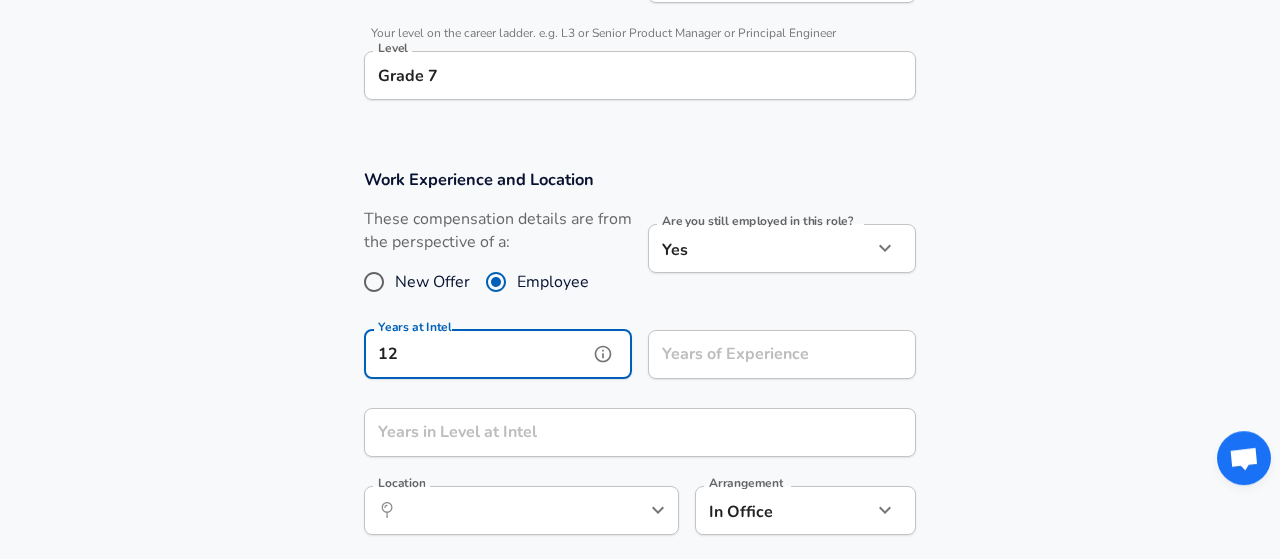 type on "12" 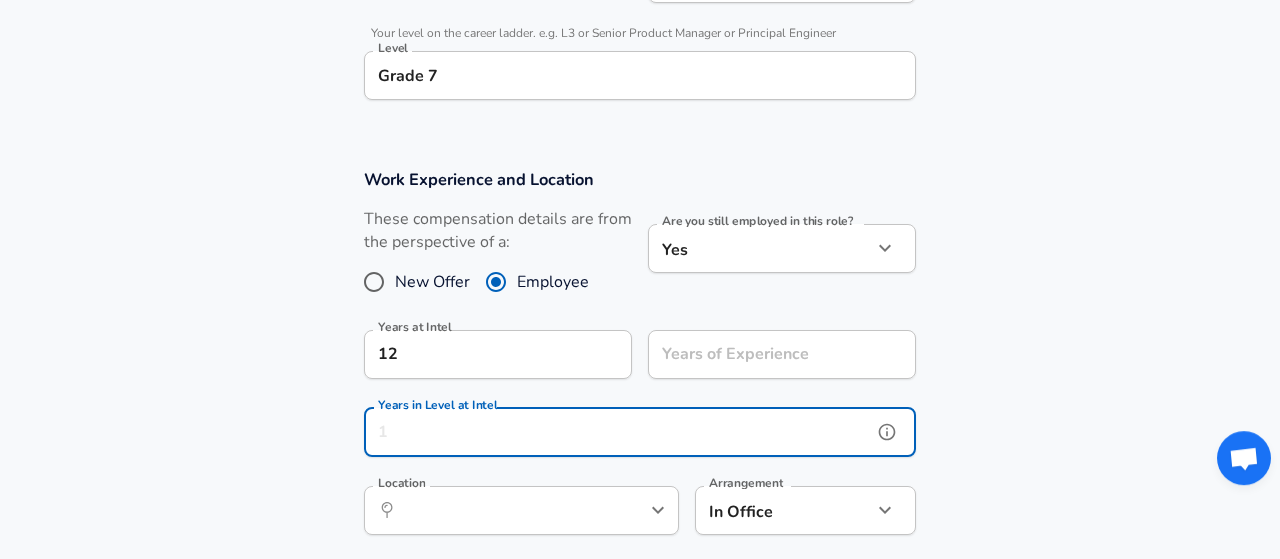 click on "Years in Level at Intel" at bounding box center [618, 432] 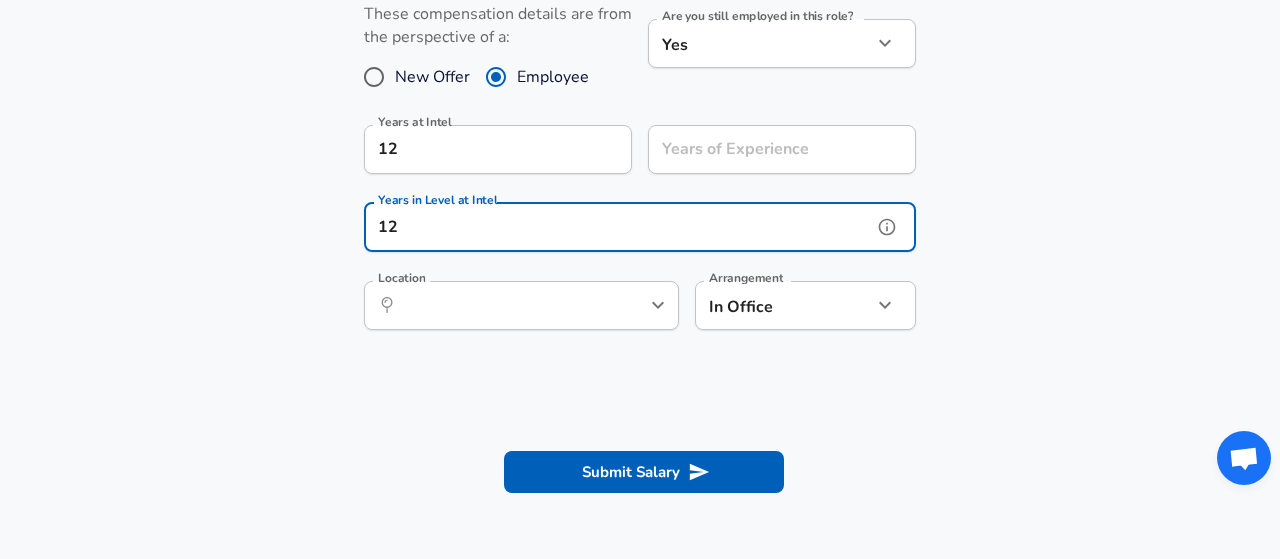 scroll, scrollTop: 1061, scrollLeft: 0, axis: vertical 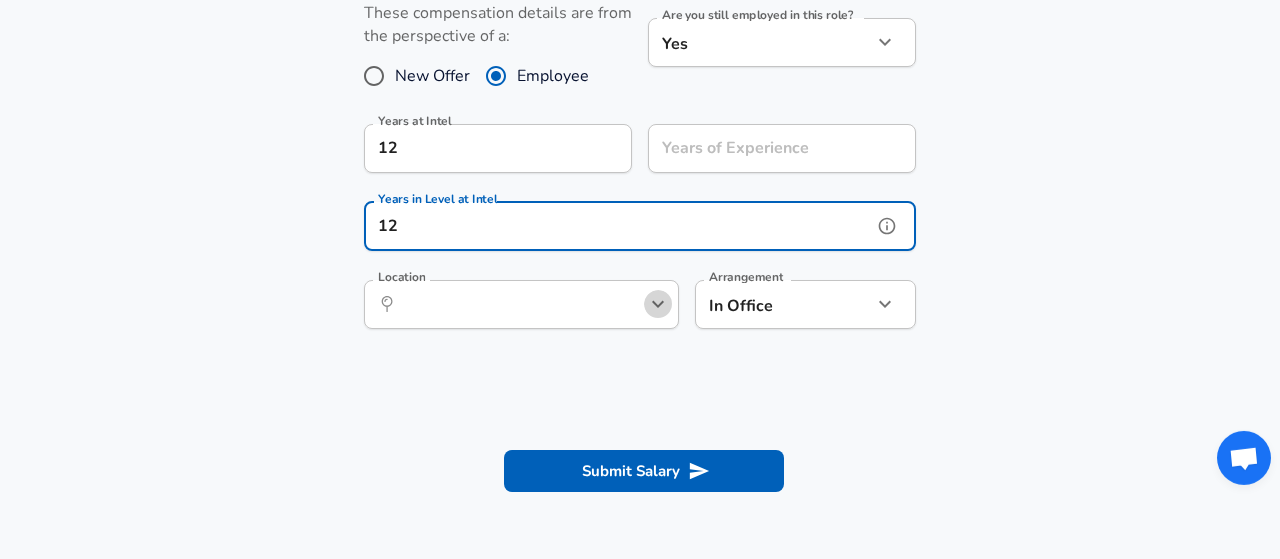 click 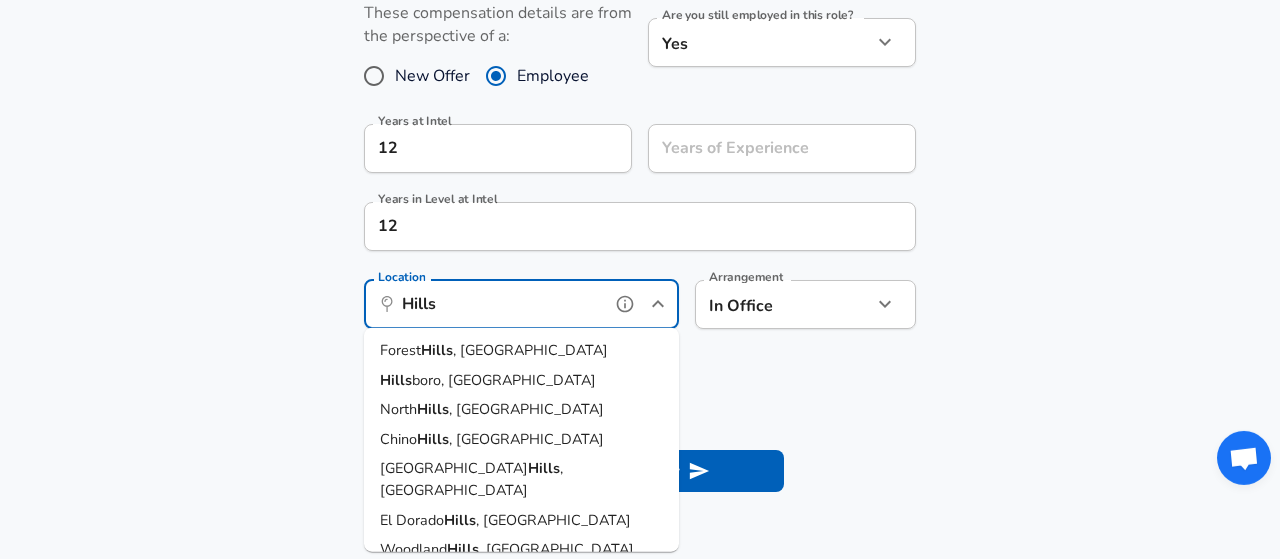 click on "Hills boro, [GEOGRAPHIC_DATA]" at bounding box center (521, 380) 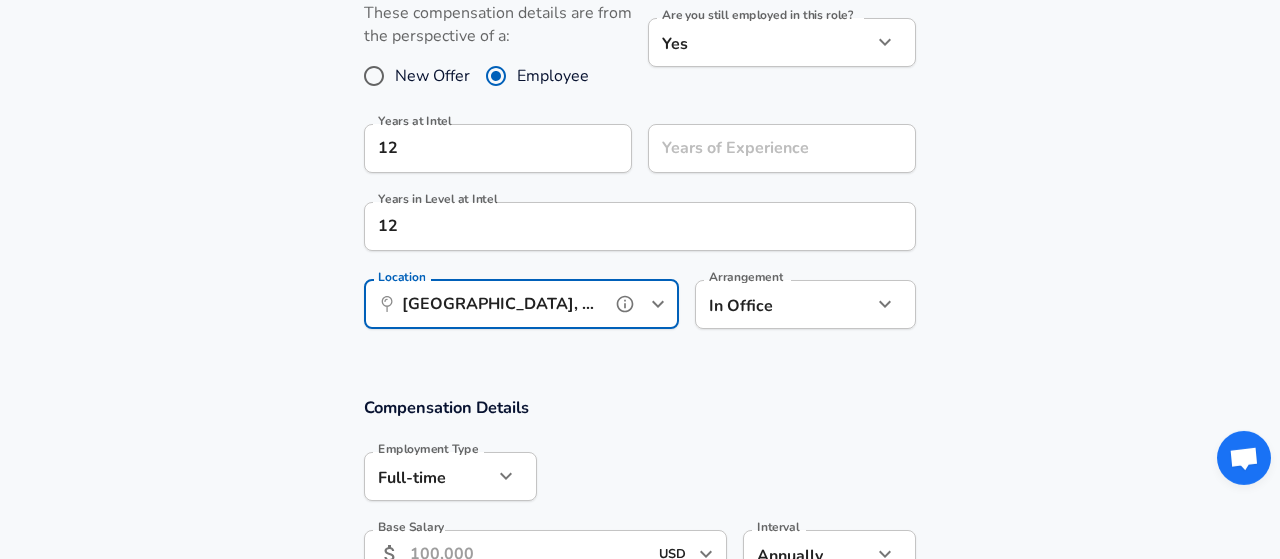 type on "[GEOGRAPHIC_DATA], [GEOGRAPHIC_DATA]" 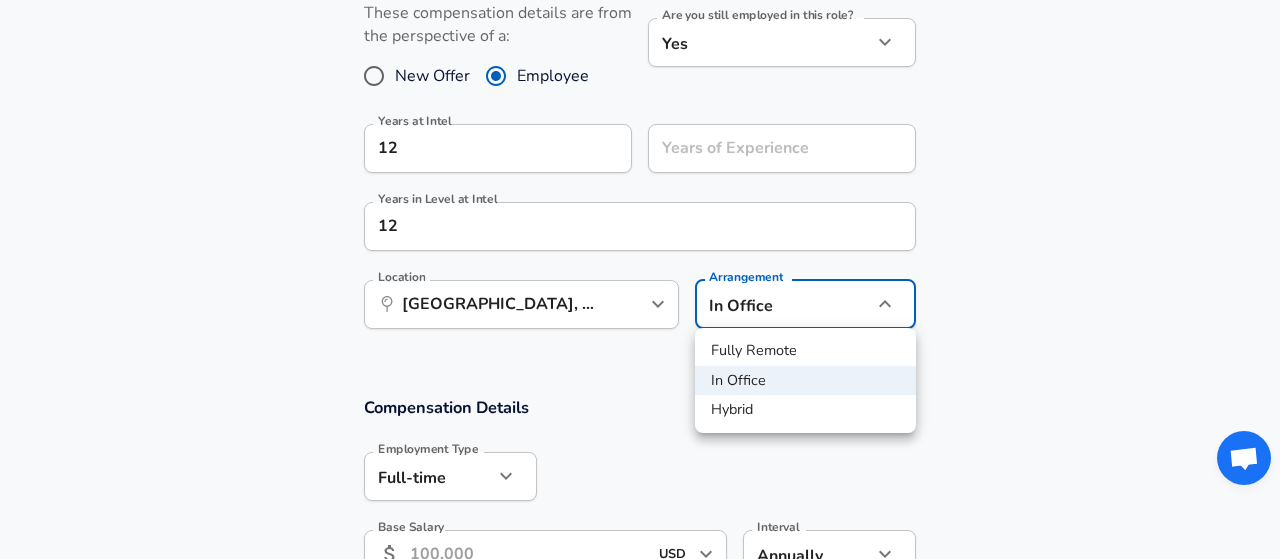 click on "Restart Add Your Salary Upload your offer letter   to verify your submission Enhance Privacy and Anonymity No Automatically hides specific fields until there are enough submissions to safely display the full details.   More Details Based on your submission and the data points that we have already collected, we will automatically hide and anonymize specific fields if there aren't enough data points to remain sufficiently anonymous. Company & Title Information   Enter the company you received your offer from Company Intel Company   Select the title that closest resembles your official title. This should be similar to the title that was present on your offer letter. Title Process Engineer Title   Select a job family that best fits your role. If you can't find one, select 'Other' to enter a custom job family Job Family Hardware Engineer Job Family   Select a Specialization that best fits your role. If you can't find one, select 'Other' to enter a custom specialization Select Specialization Other Other     Level" at bounding box center (640, -782) 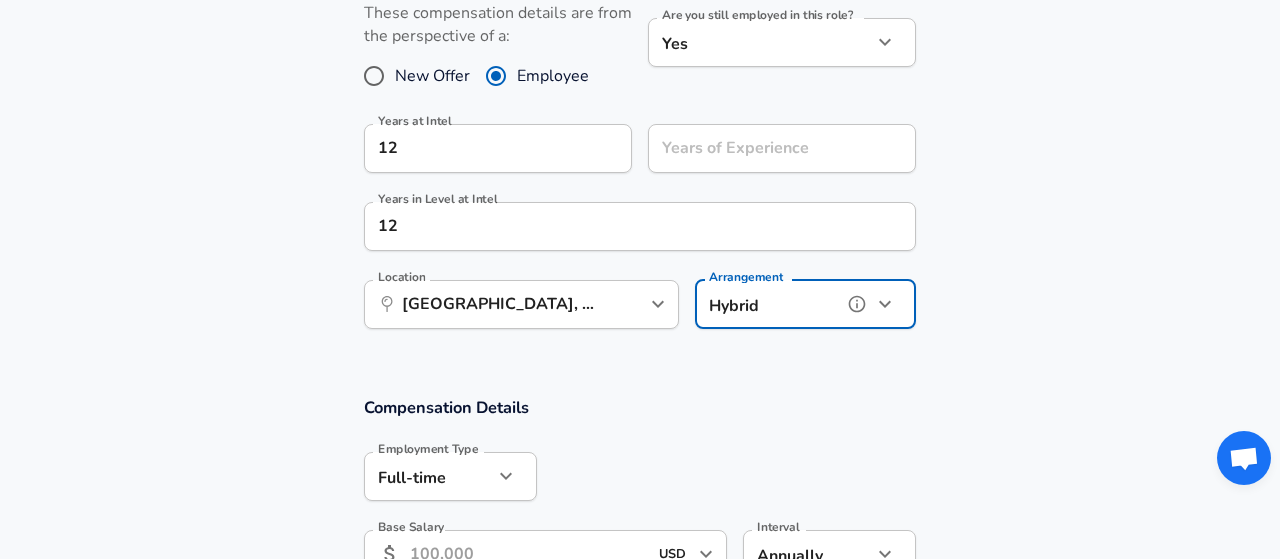 type on "hybrid" 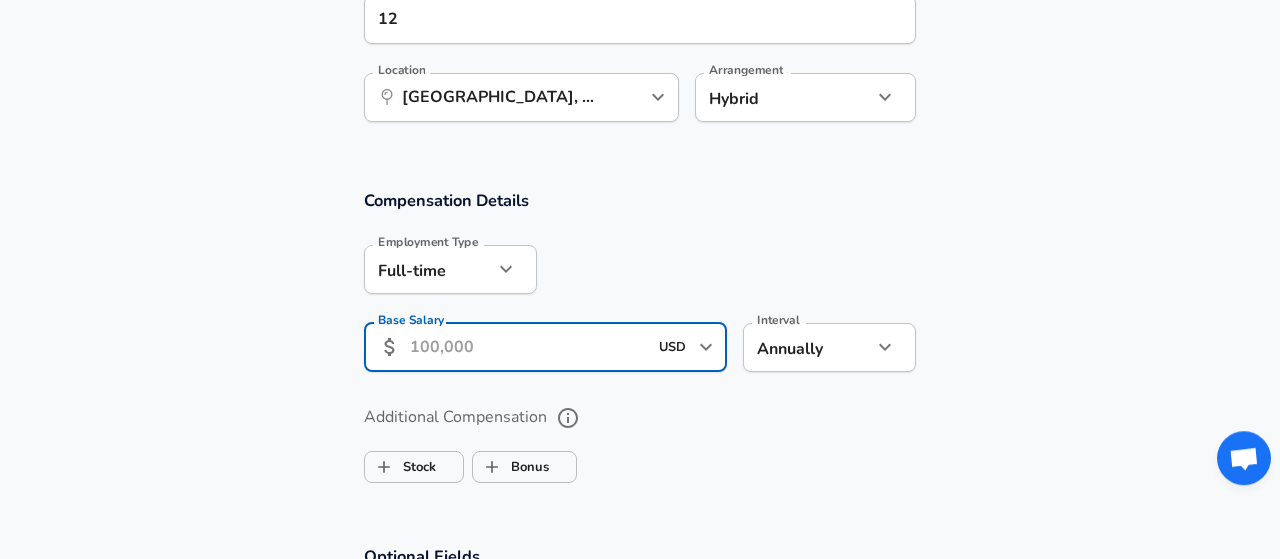 scroll, scrollTop: 1268, scrollLeft: 0, axis: vertical 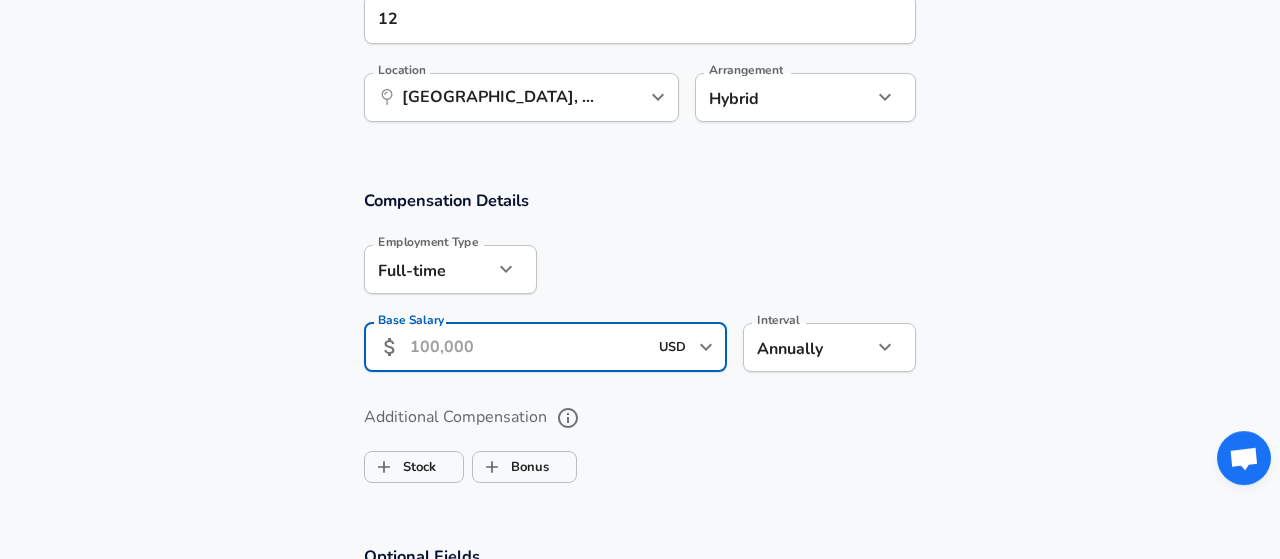click on "Base Salary" at bounding box center (528, 347) 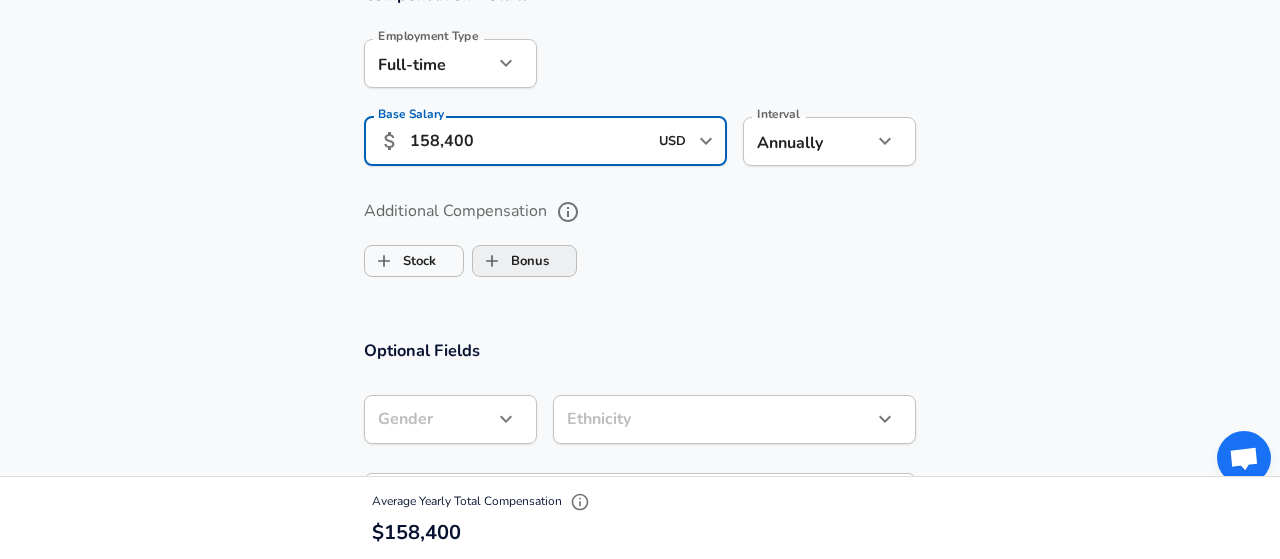 scroll, scrollTop: 1474, scrollLeft: 0, axis: vertical 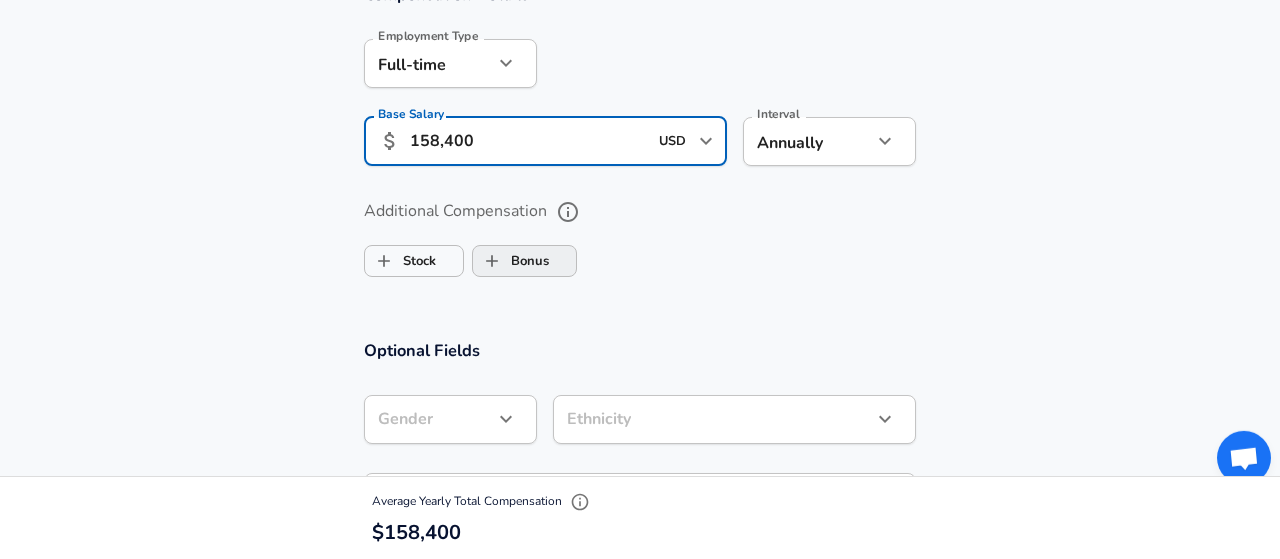 type on "158,400" 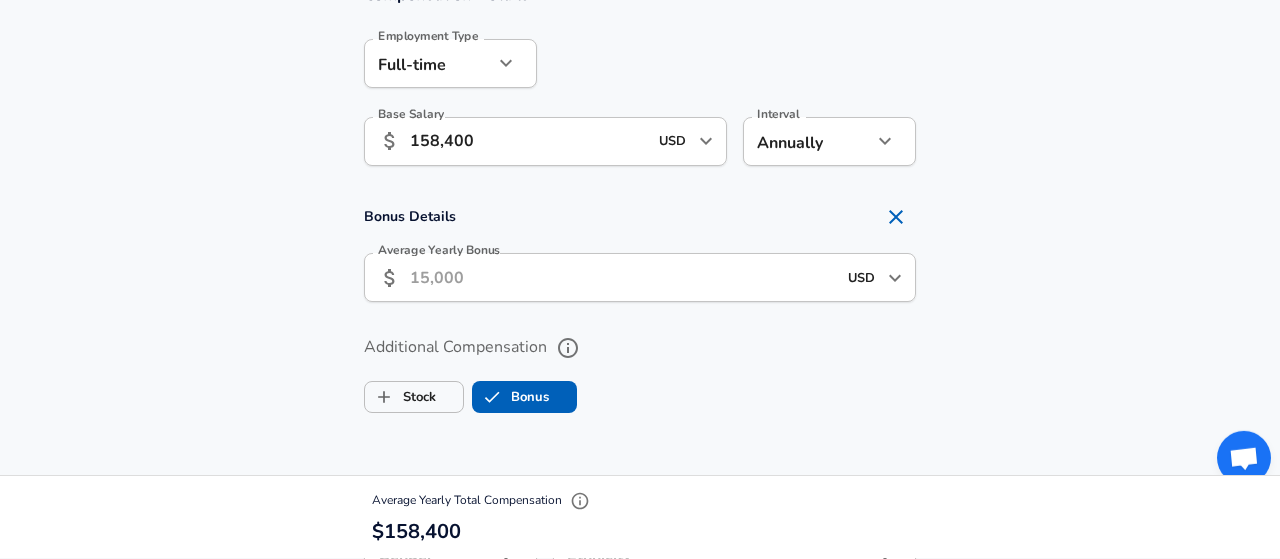checkbox on "true" 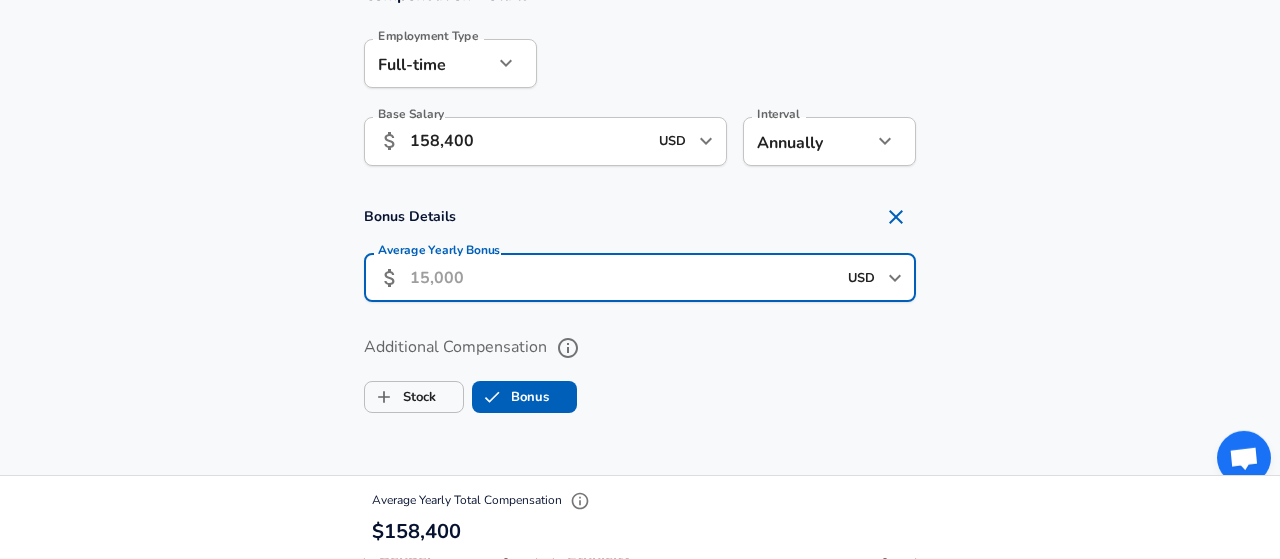 drag, startPoint x: 475, startPoint y: 275, endPoint x: 423, endPoint y: 275, distance: 52 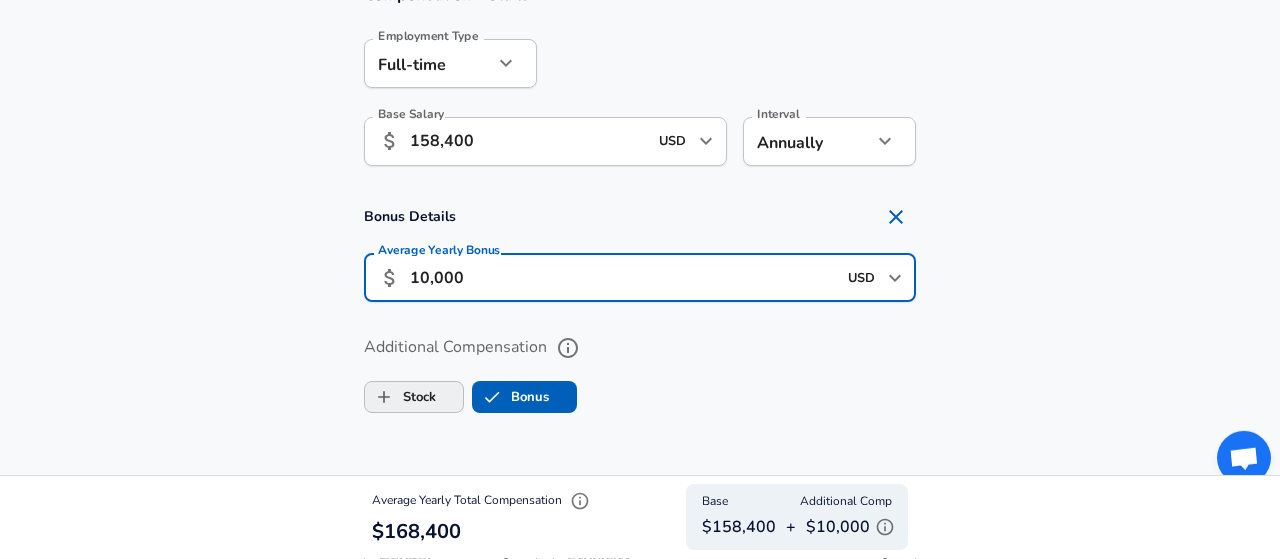 type on "10,000" 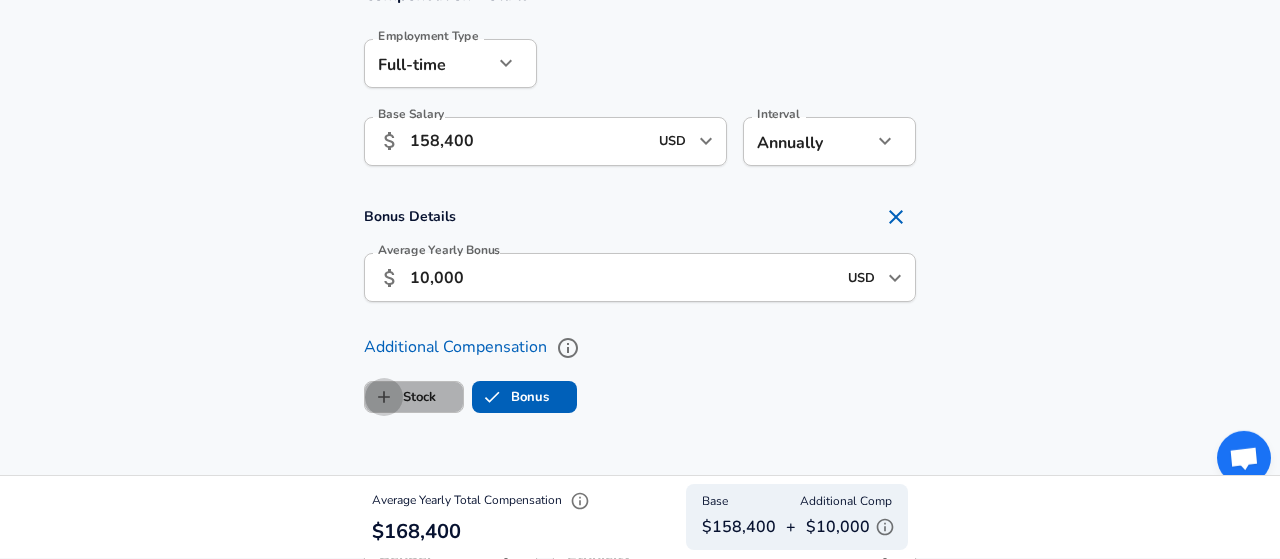 click on "Stock" at bounding box center (384, 397) 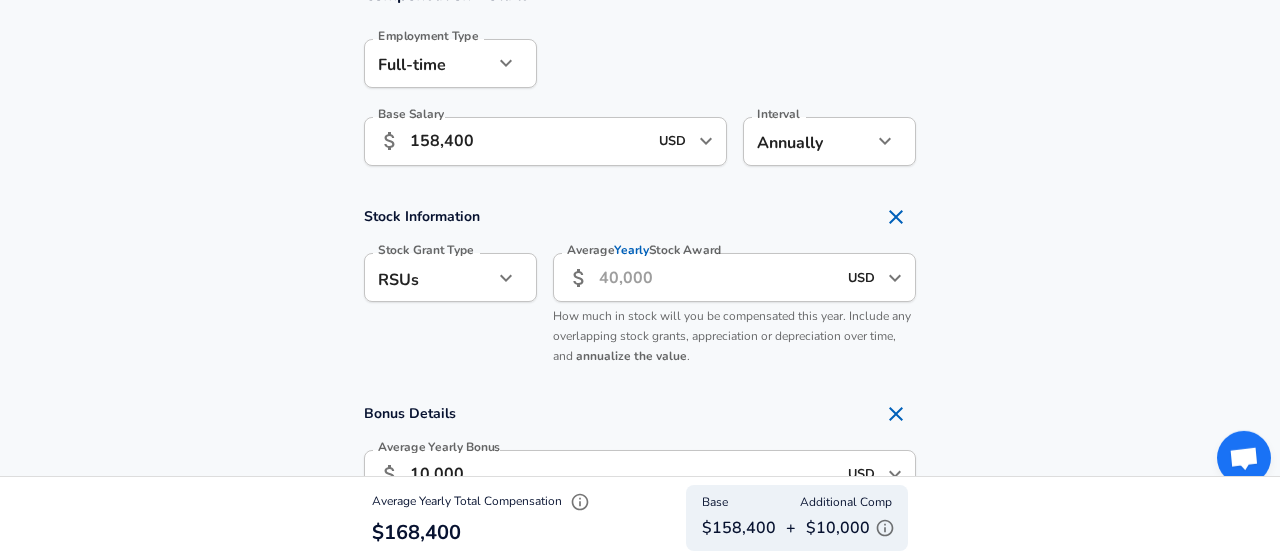checkbox on "true" 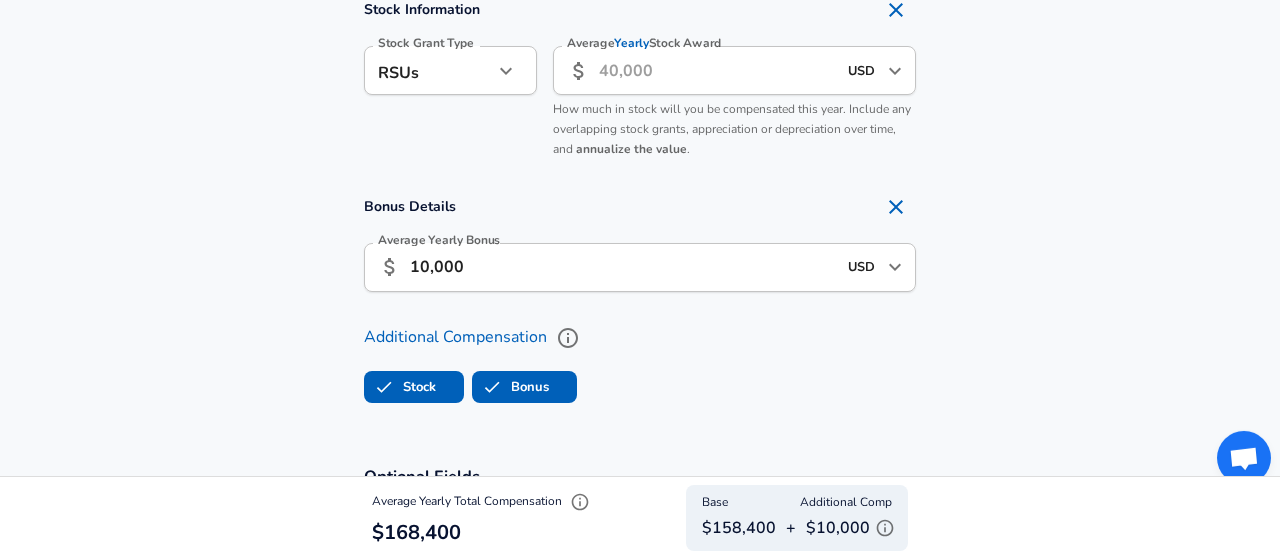 scroll, scrollTop: 1682, scrollLeft: 0, axis: vertical 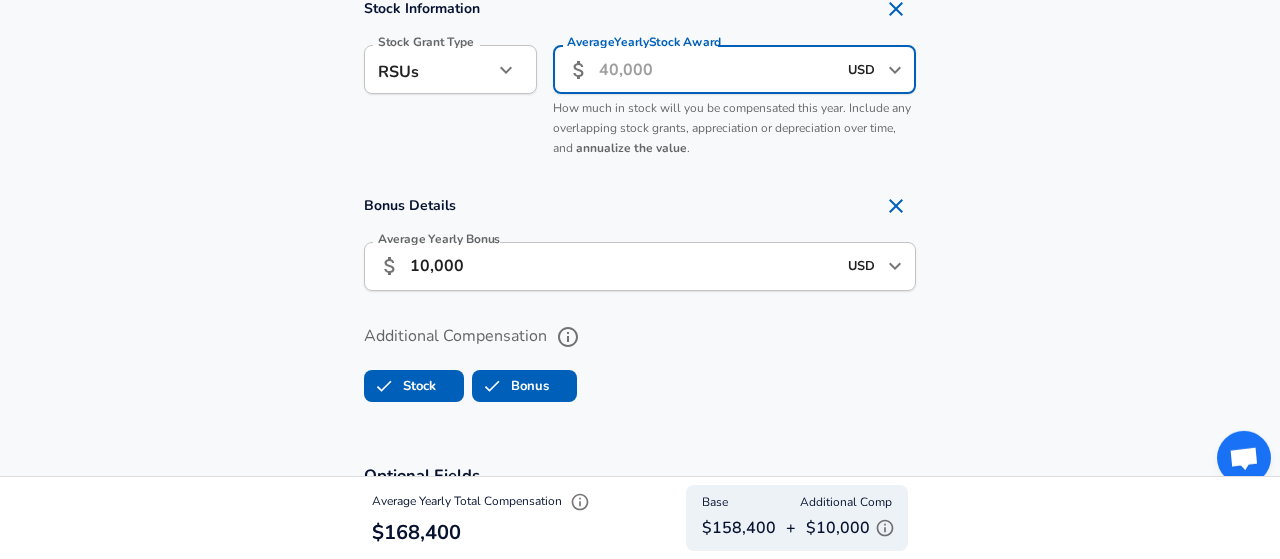 drag, startPoint x: 601, startPoint y: 70, endPoint x: 707, endPoint y: 80, distance: 106.47065 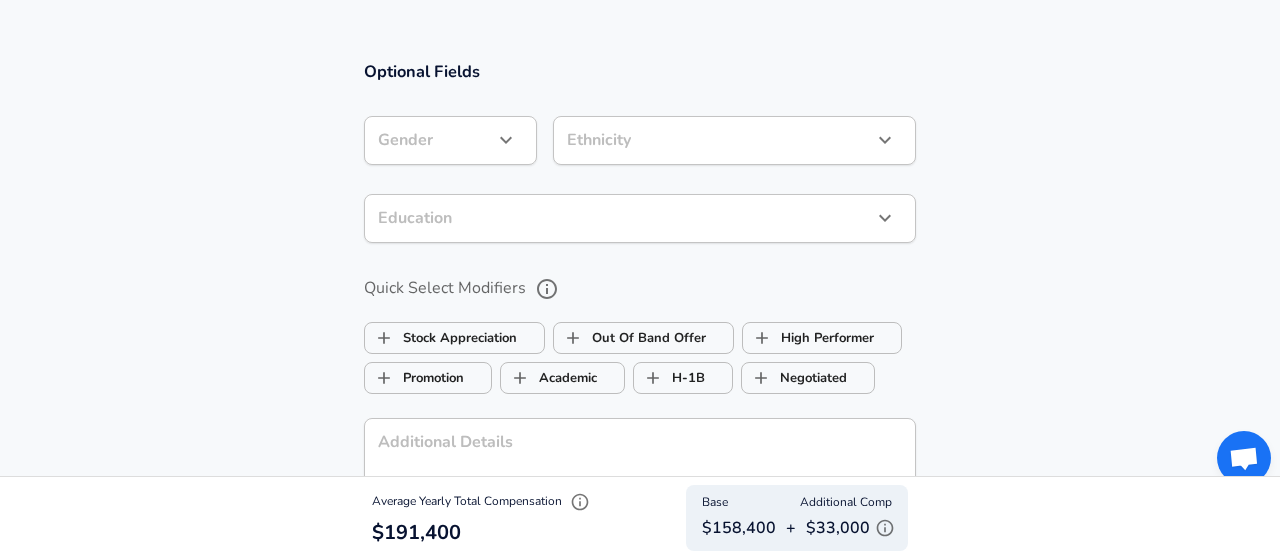 type on "23,000" 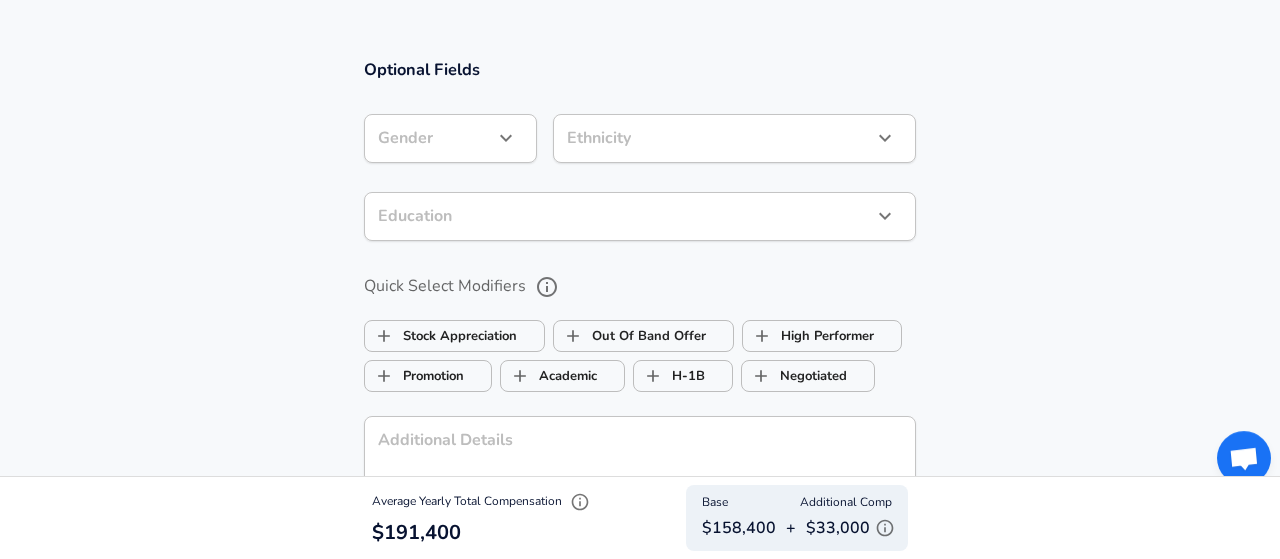 click 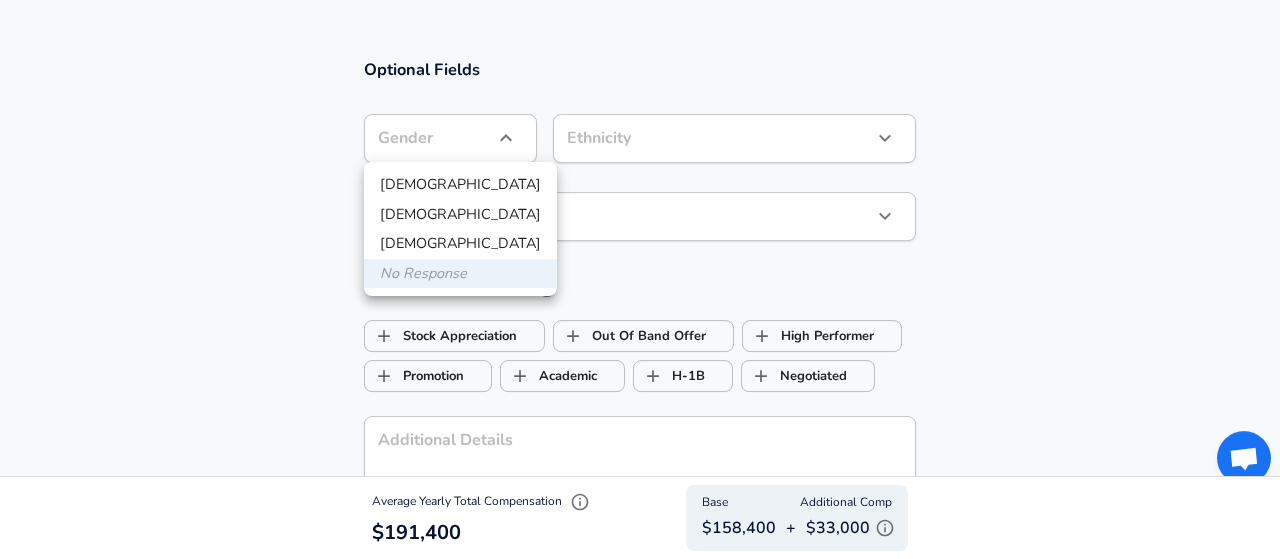 scroll, scrollTop: 2089, scrollLeft: 0, axis: vertical 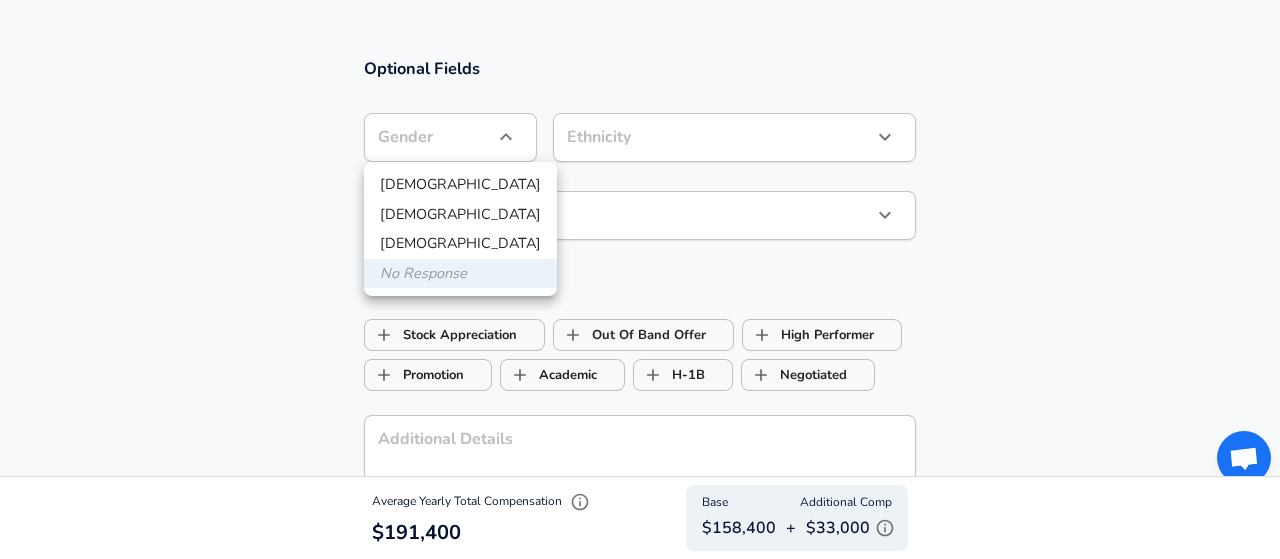 click on "[DEMOGRAPHIC_DATA]" at bounding box center [460, 185] 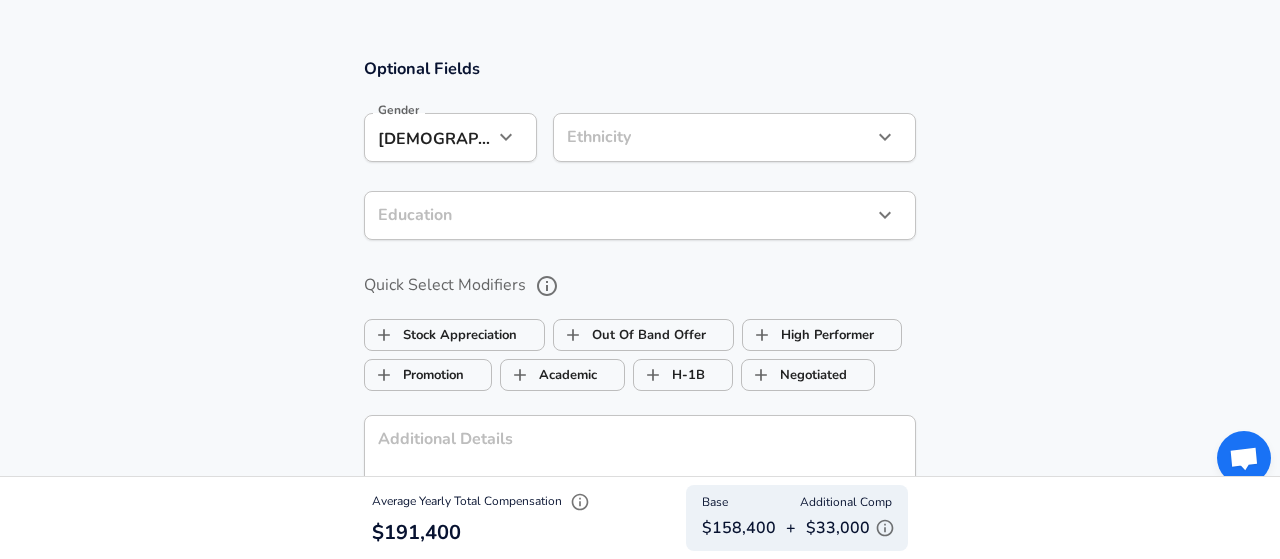 type on "[DEMOGRAPHIC_DATA]" 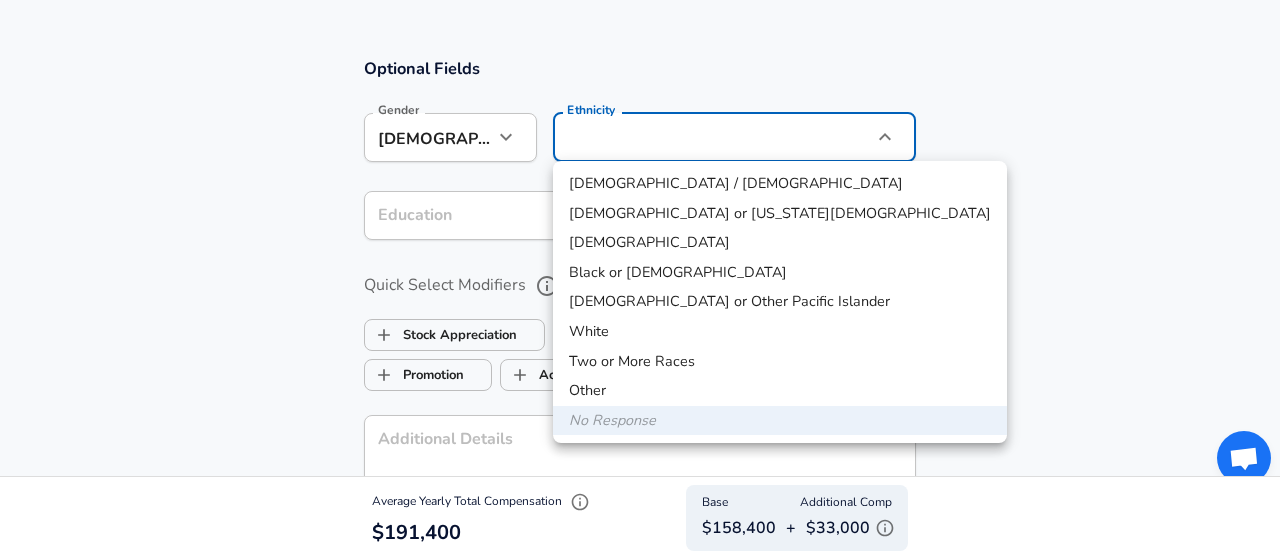 click on "Restart Add Your Salary Upload your offer letter   to verify your submission Enhance Privacy and Anonymity No Automatically hides specific fields until there are enough submissions to safely display the full details.   More Details Based on your submission and the data points that we have already collected, we will automatically hide and anonymize specific fields if there aren't enough data points to remain sufficiently anonymous. Company & Title Information   Enter the company you received your offer from Company Intel Company   Select the title that closest resembles your official title. This should be similar to the title that was present on your offer letter. Title Process Engineer Title   Select a job family that best fits your role. If you can't find one, select 'Other' to enter a custom job family Job Family Hardware Engineer Job Family   Select a Specialization that best fits your role. If you can't find one, select 'Other' to enter a custom specialization Select Specialization Other Other     Level" at bounding box center (640, -1810) 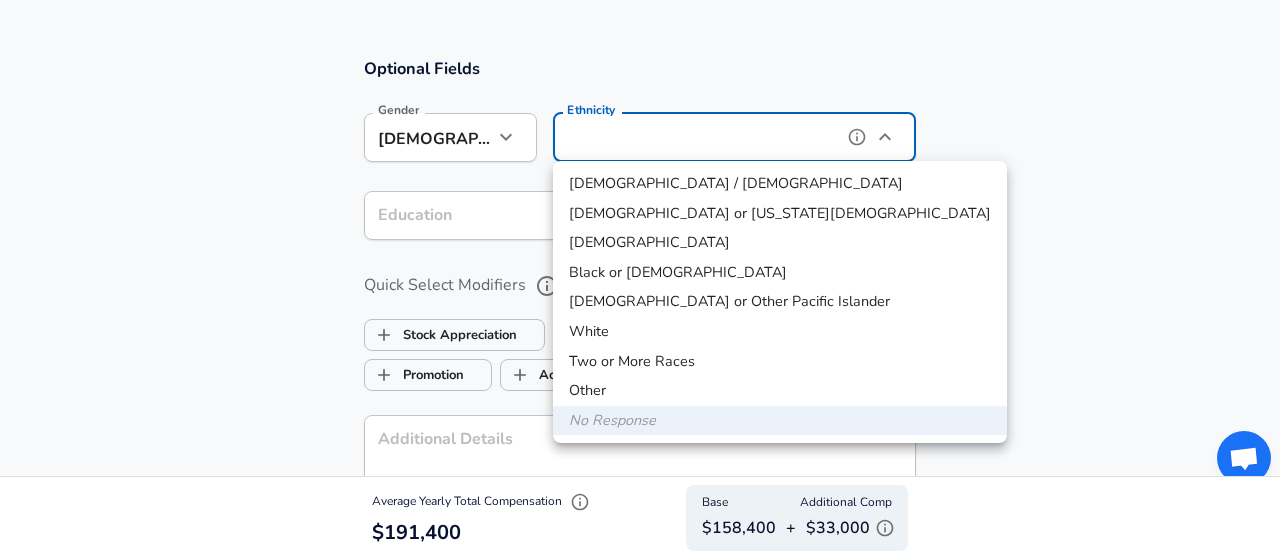 type on "[DEMOGRAPHIC_DATA]" 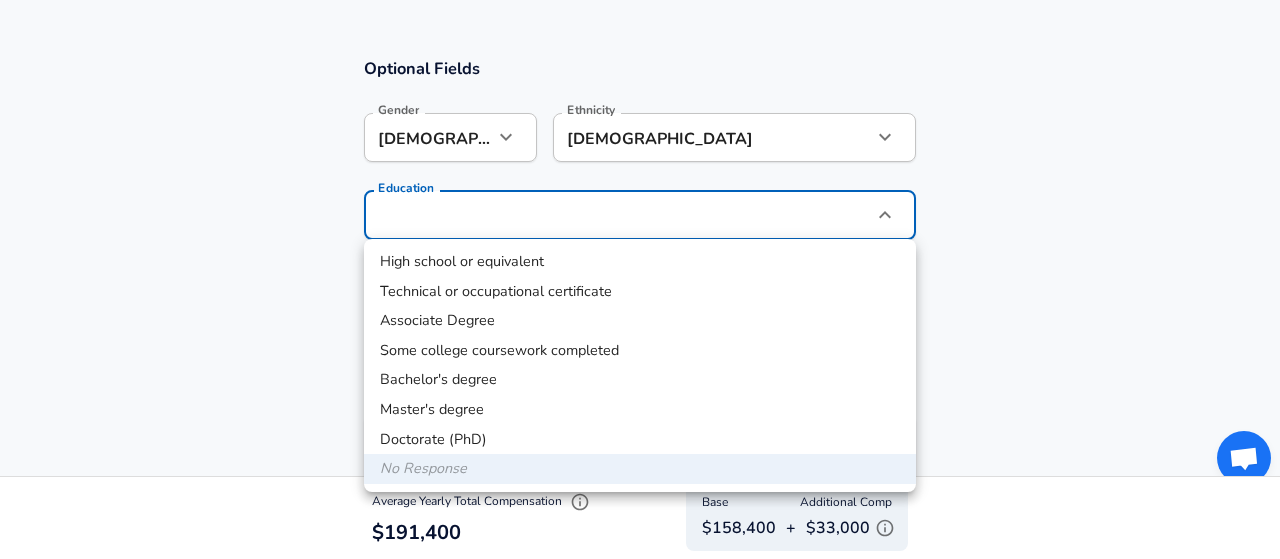 click on "Restart Add Your Salary Upload your offer letter   to verify your submission Enhance Privacy and Anonymity No Automatically hides specific fields until there are enough submissions to safely display the full details.   More Details Based on your submission and the data points that we have already collected, we will automatically hide and anonymize specific fields if there aren't enough data points to remain sufficiently anonymous. Company & Title Information   Enter the company you received your offer from Company Intel Company   Select the title that closest resembles your official title. This should be similar to the title that was present on your offer letter. Title Process Engineer Title   Select a job family that best fits your role. If you can't find one, select 'Other' to enter a custom job family Job Family Hardware Engineer Job Family   Select a Specialization that best fits your role. If you can't find one, select 'Other' to enter a custom specialization Select Specialization Other Other     Level" at bounding box center [640, -1810] 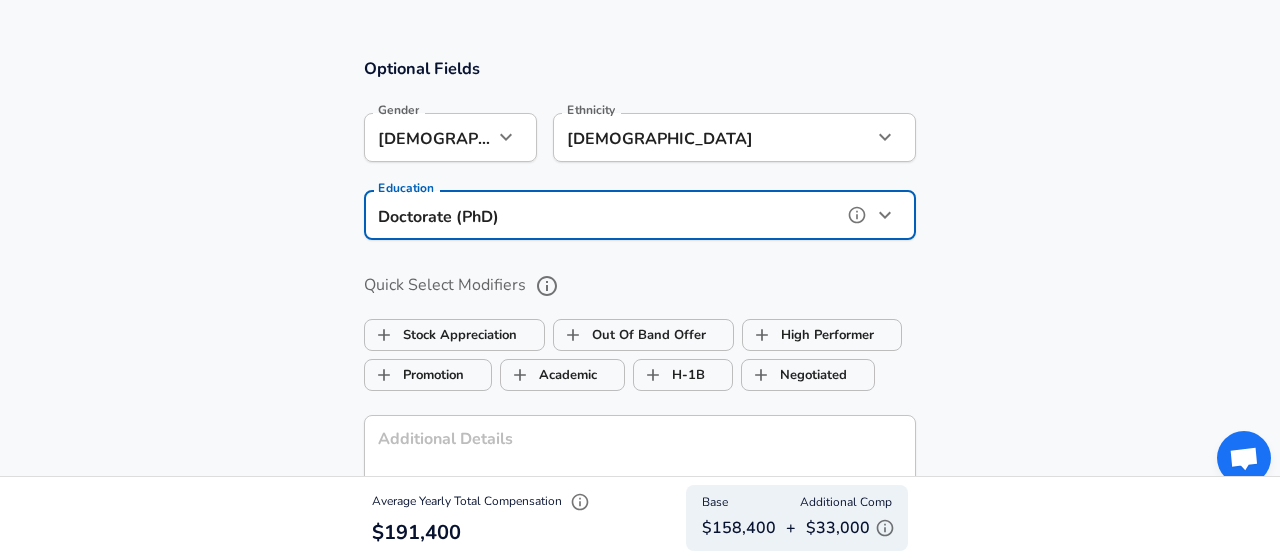 type on "Doctorate (PhD)" 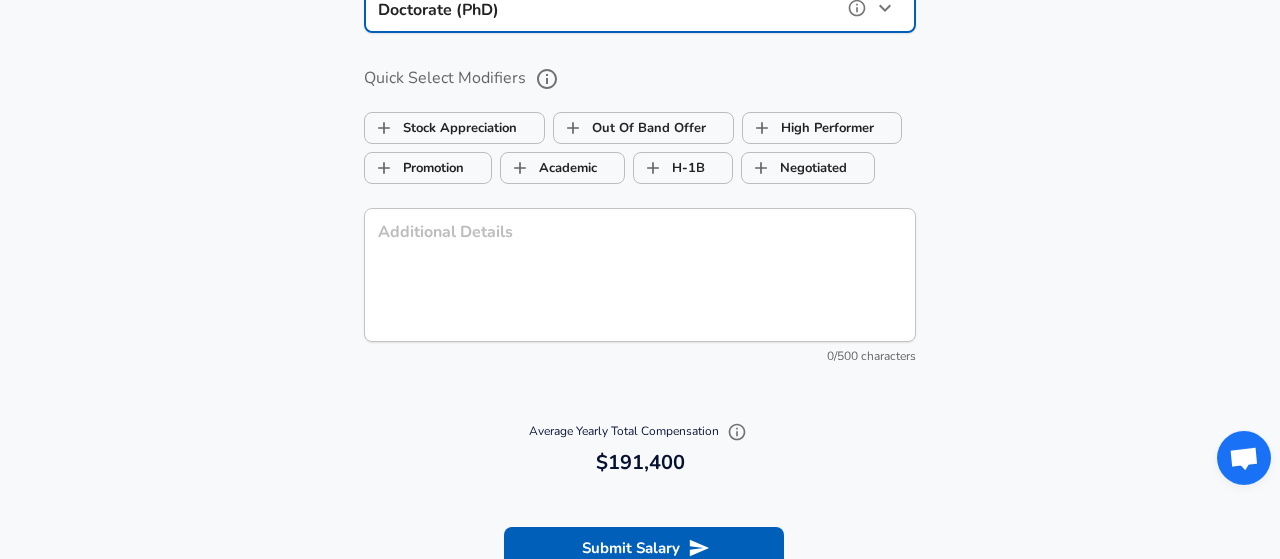 scroll, scrollTop: 2297, scrollLeft: 0, axis: vertical 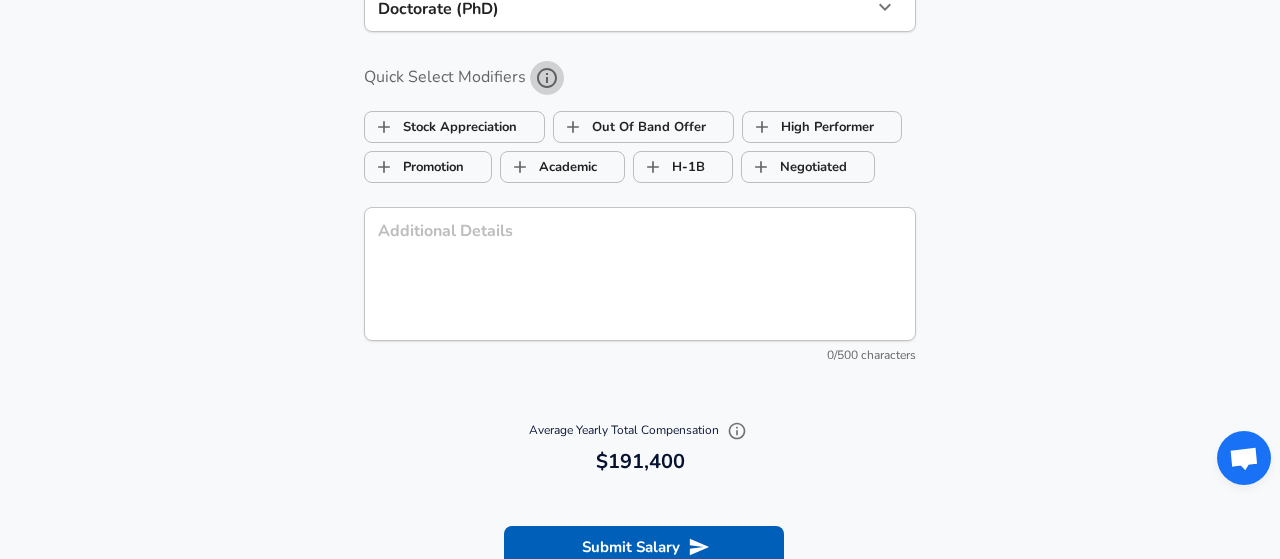 click 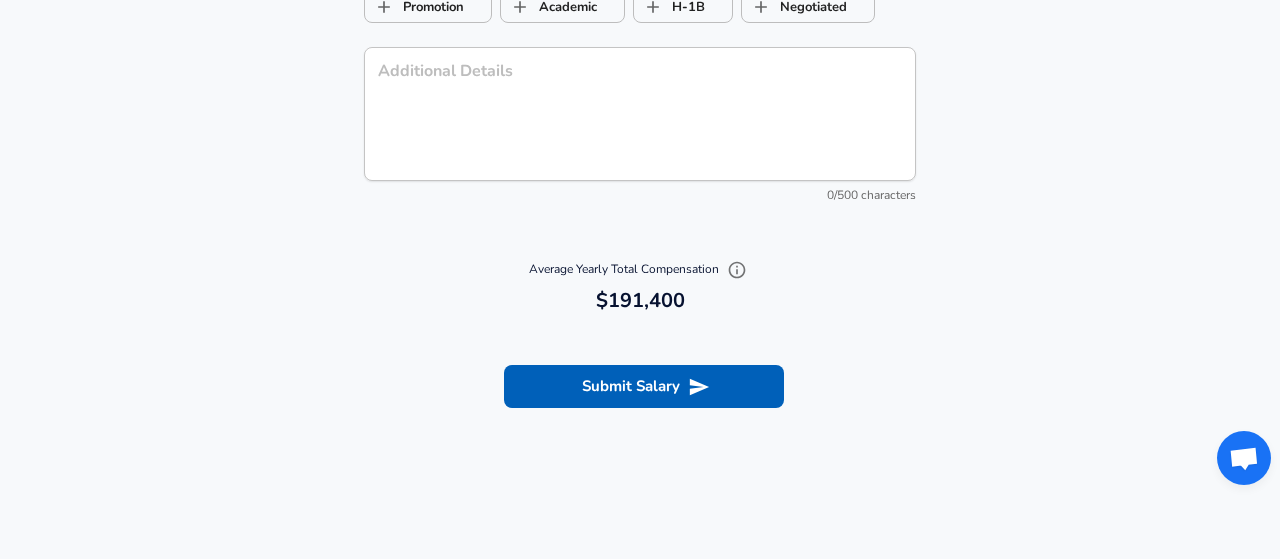 scroll, scrollTop: 2503, scrollLeft: 0, axis: vertical 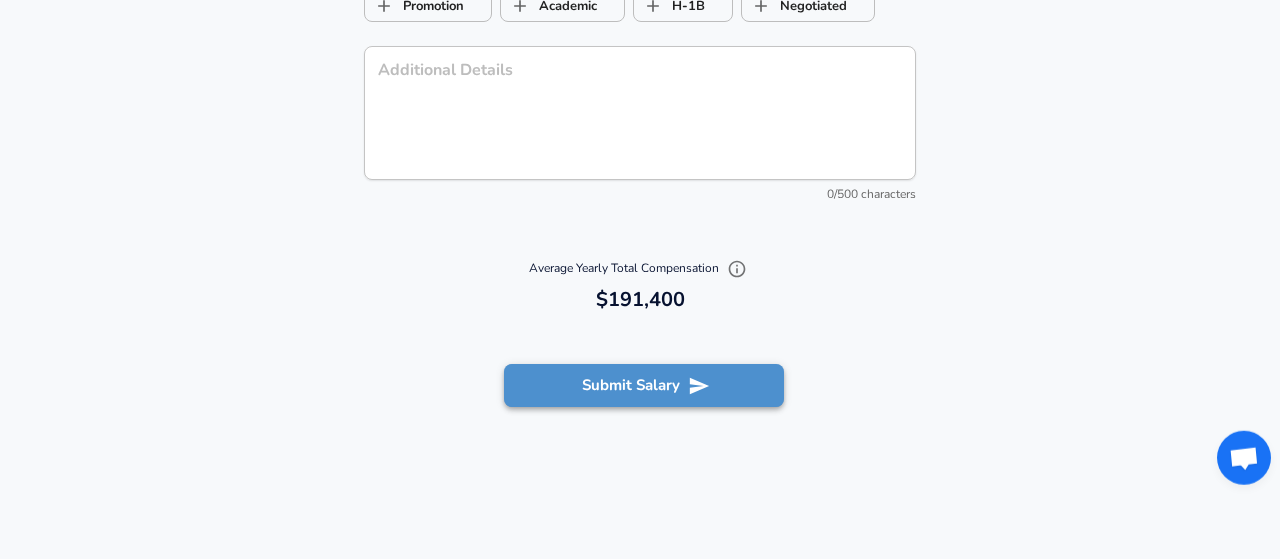 click on "Submit Salary" at bounding box center (644, 385) 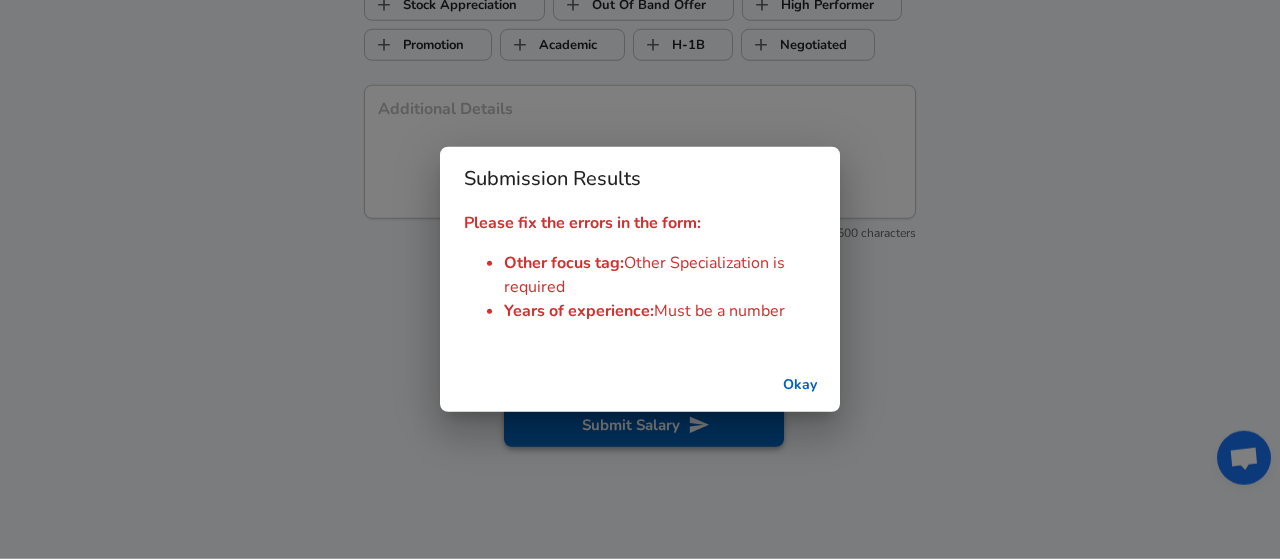 scroll, scrollTop: 2543, scrollLeft: 0, axis: vertical 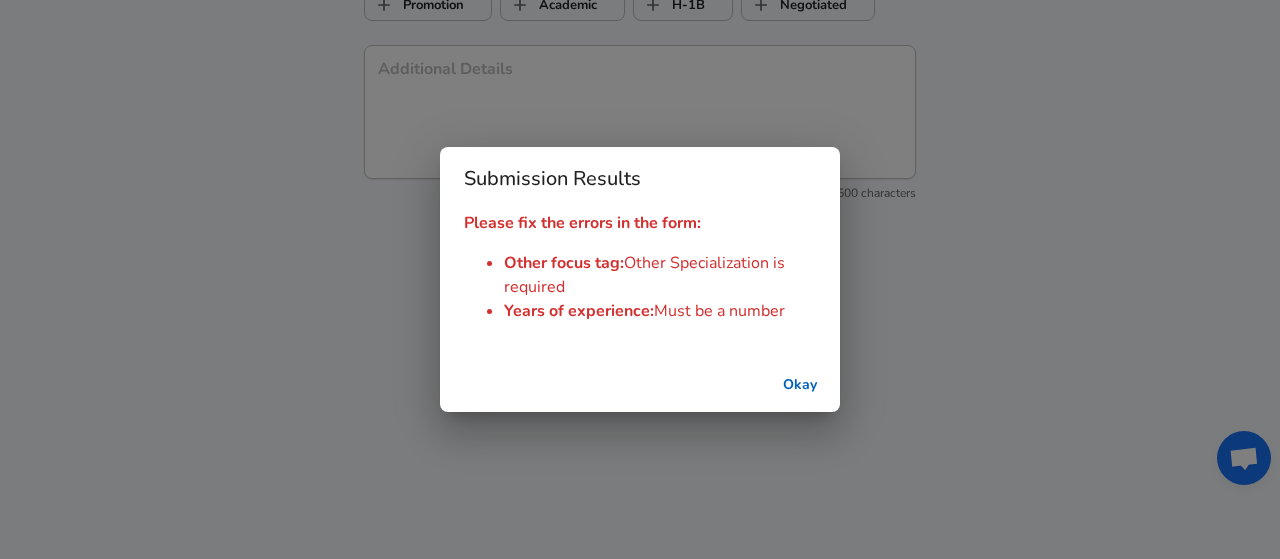 click on "Okay" at bounding box center (800, 385) 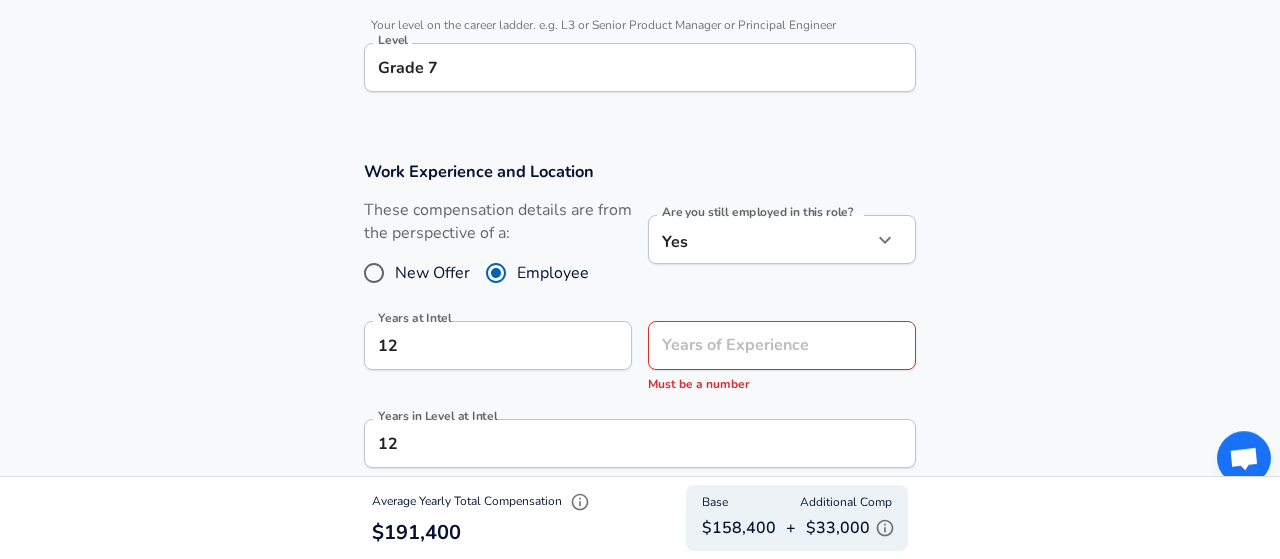 scroll, scrollTop: 882, scrollLeft: 0, axis: vertical 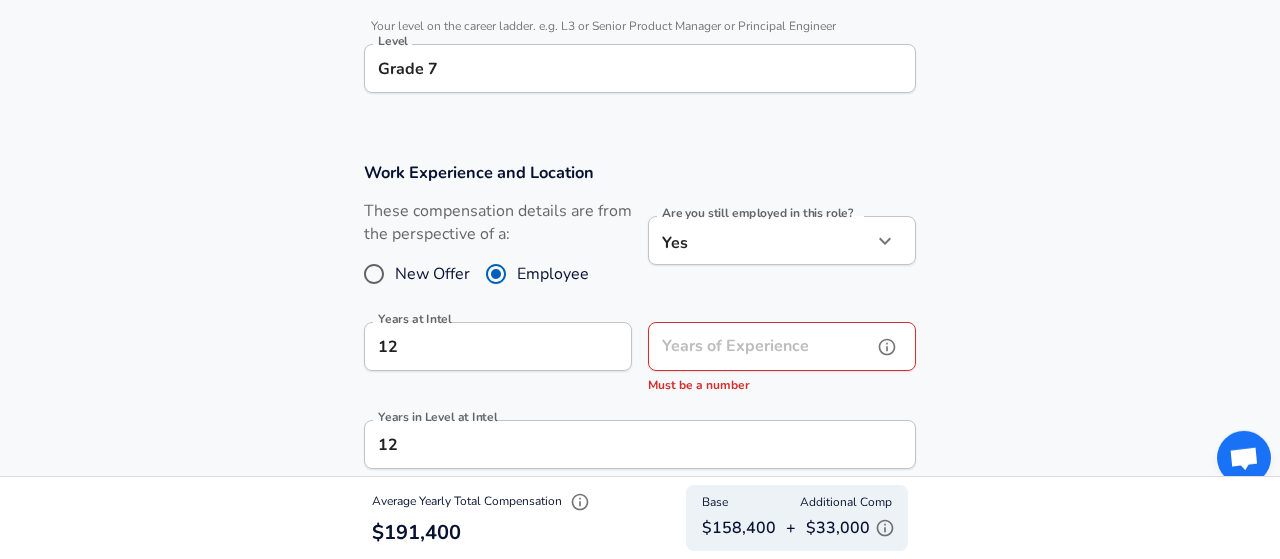 click on "Years of Experience" at bounding box center (760, 346) 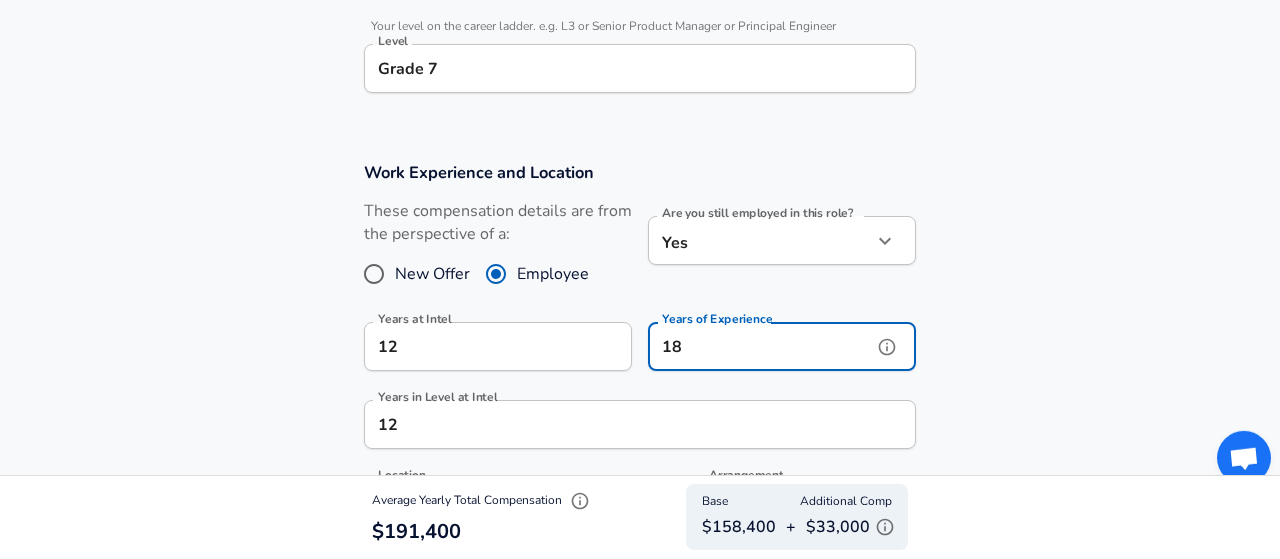 type on "18" 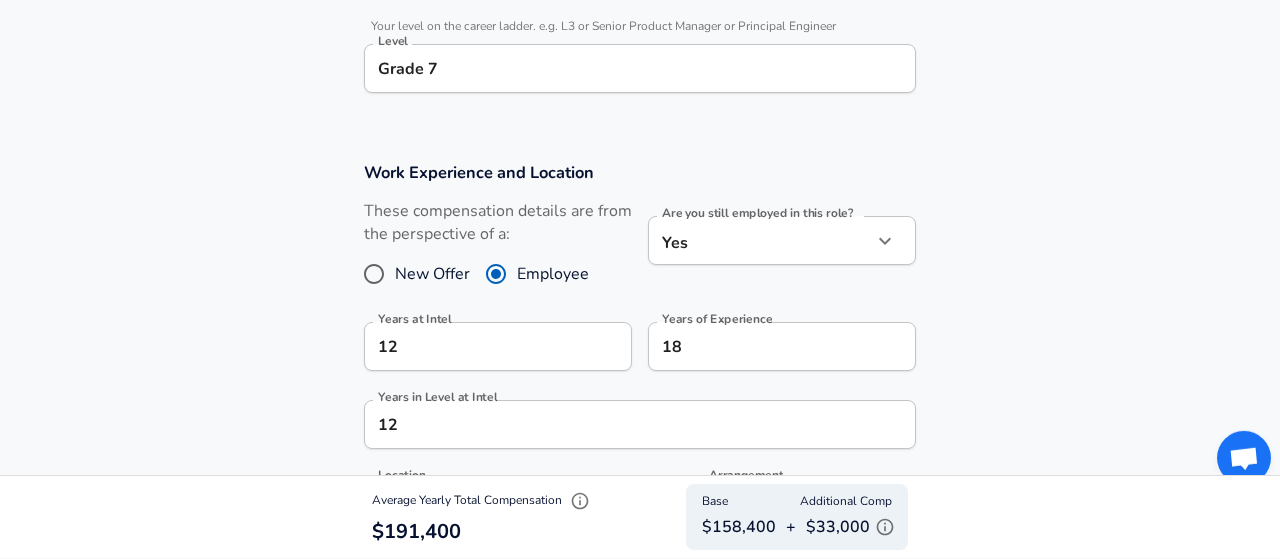 click on "Work Experience and Location These compensation details are from the perspective of a: New Offer Employee Are you still employed in this role? Yes yes Are you still employed in this role? Years at Intel 12 Years at Intel Years of Experience 18 Years of Experience Years in Level at Intel 12 Years in Level at Intel Location ​ [GEOGRAPHIC_DATA], [GEOGRAPHIC_DATA] Location Arrangement Hybrid hybrid Arrangement" at bounding box center (640, 355) 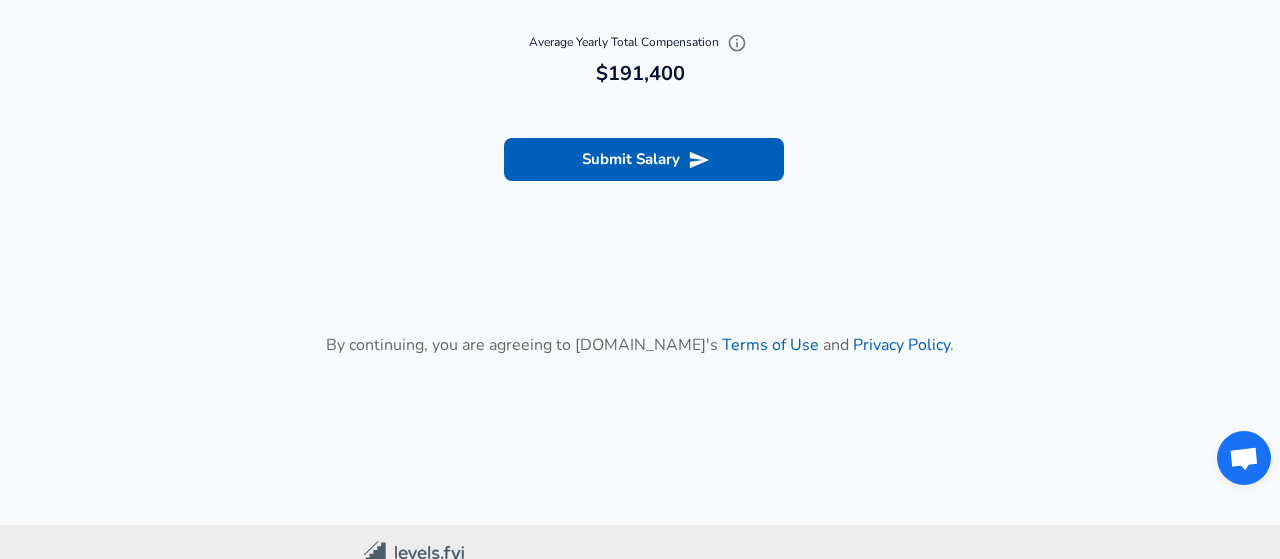 scroll, scrollTop: 2751, scrollLeft: 0, axis: vertical 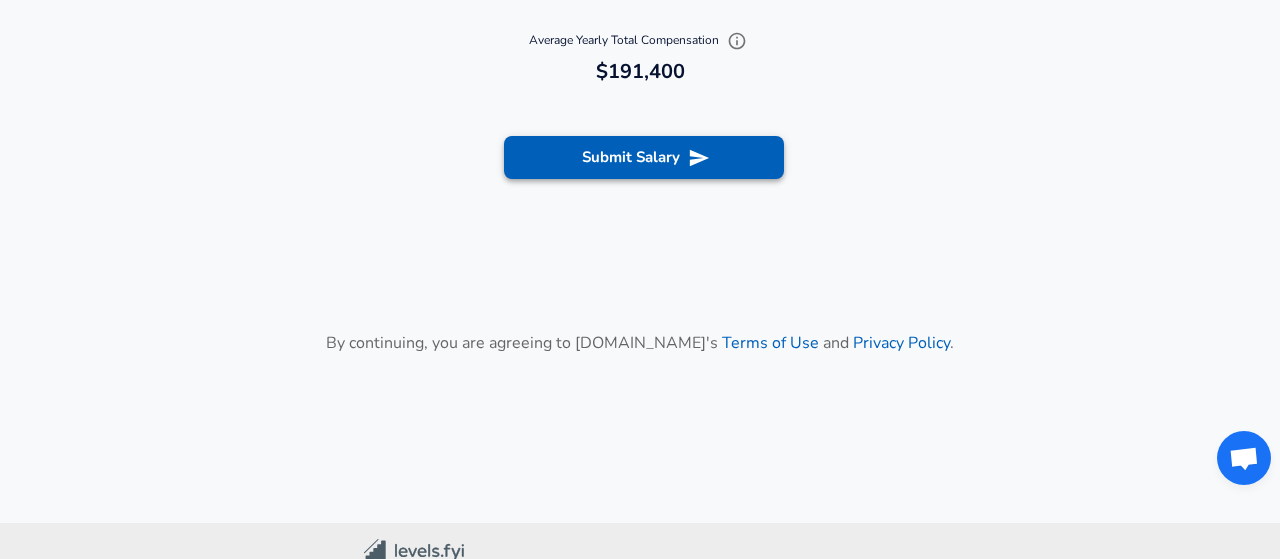 click on "Submit Salary" at bounding box center [644, 157] 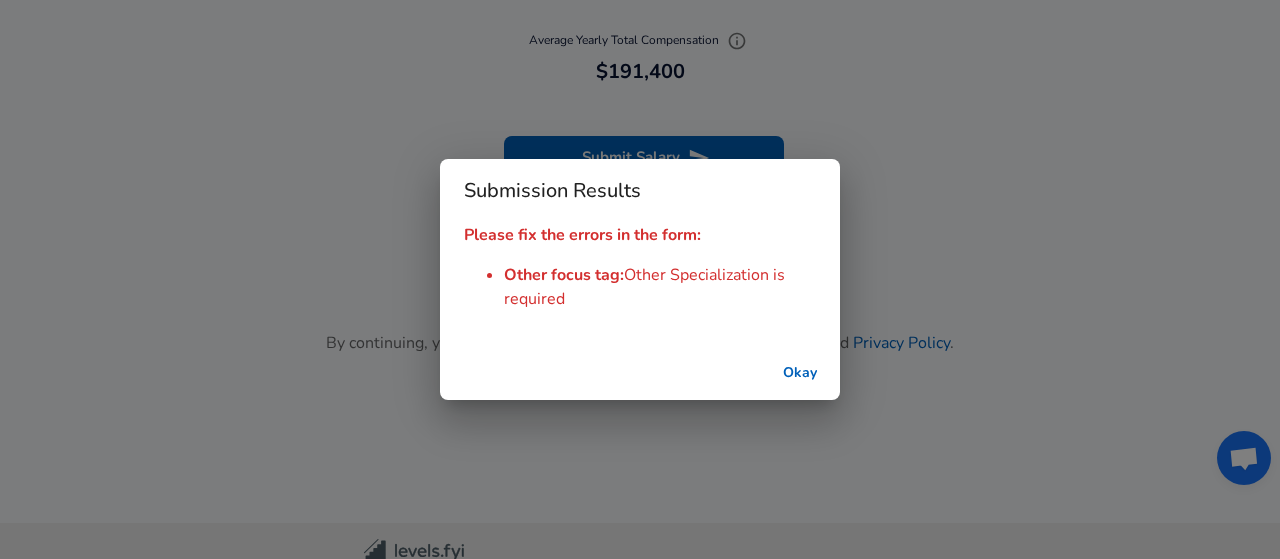 click on "Okay" at bounding box center (800, 373) 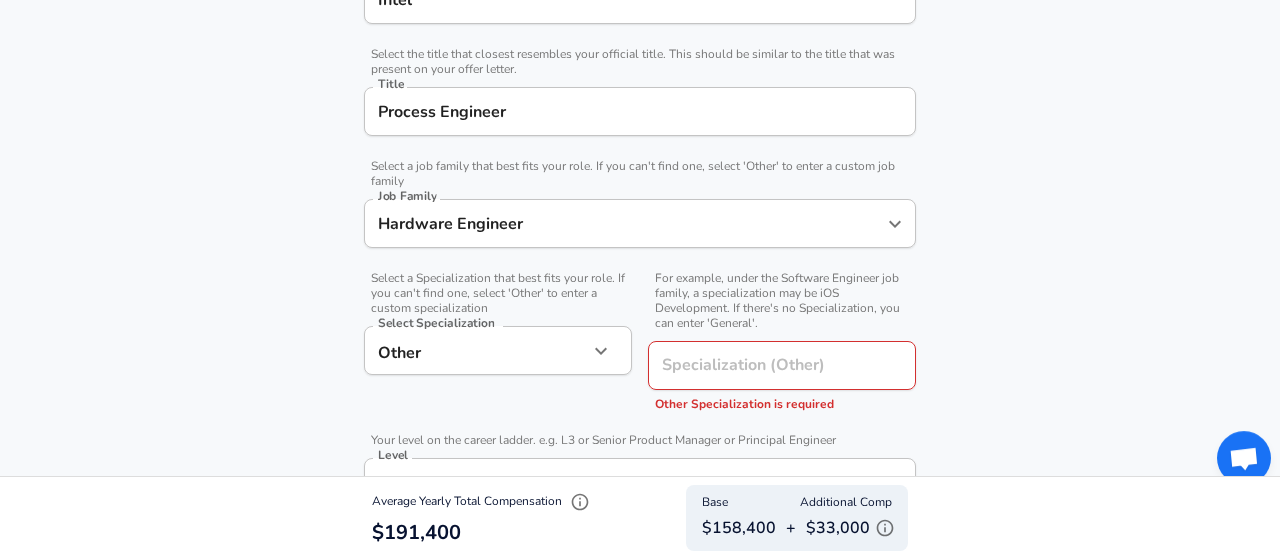 scroll, scrollTop: 466, scrollLeft: 0, axis: vertical 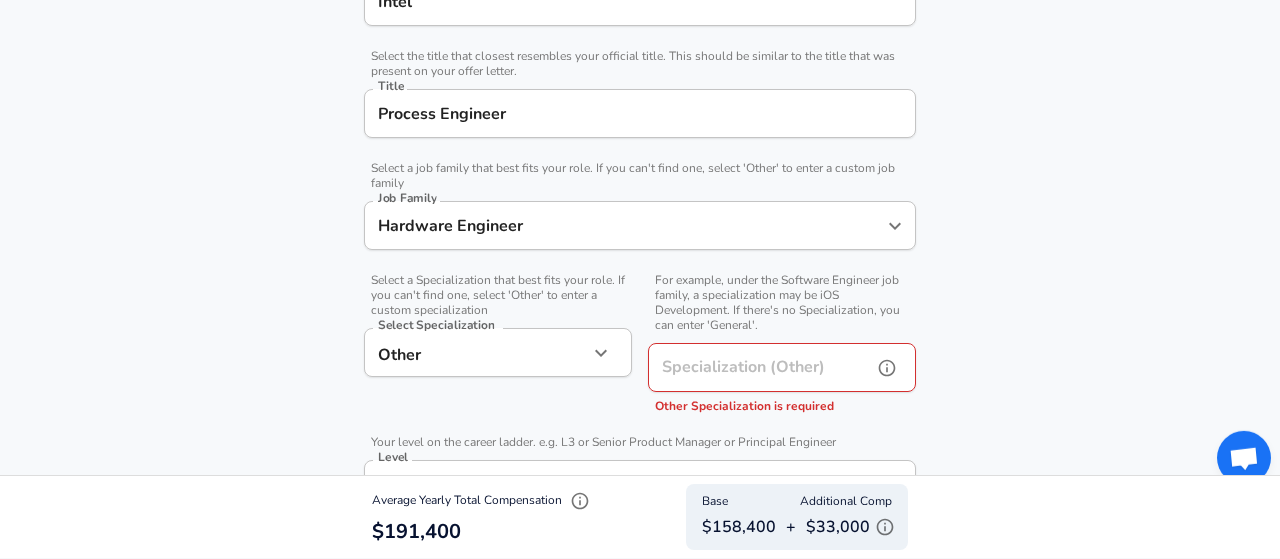 click on "Specialization (Other)" at bounding box center [756, 367] 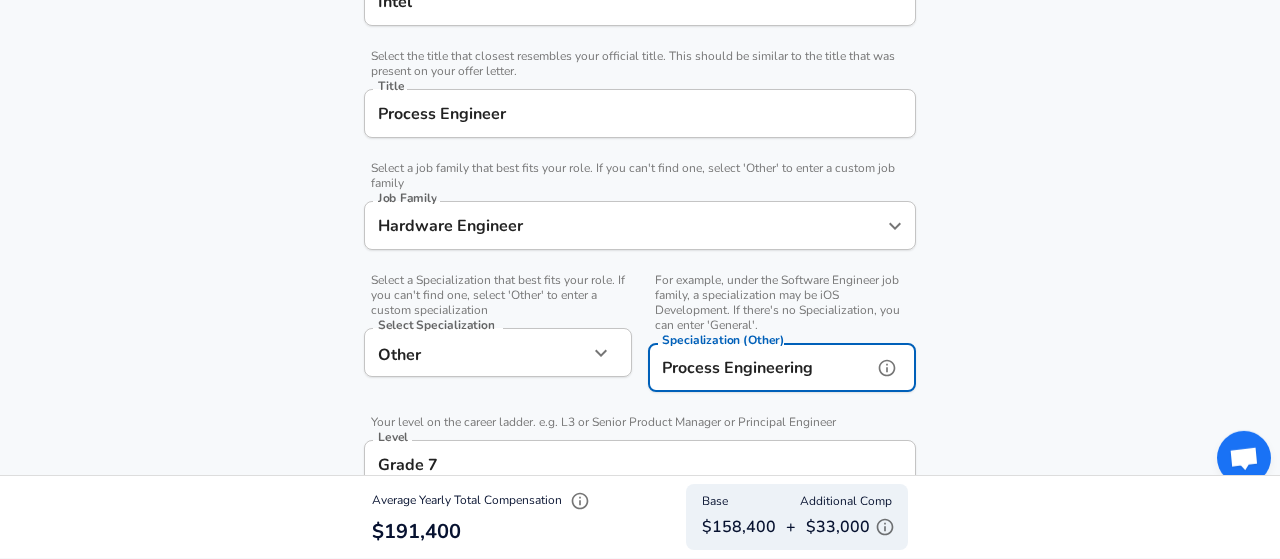 type on "Process Engineering" 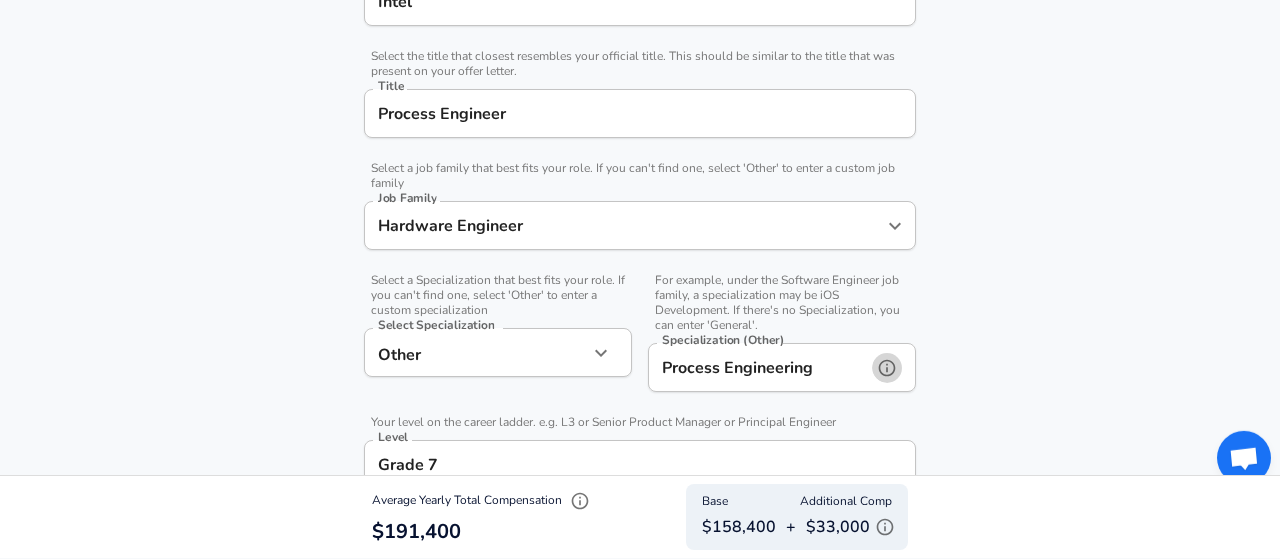 click 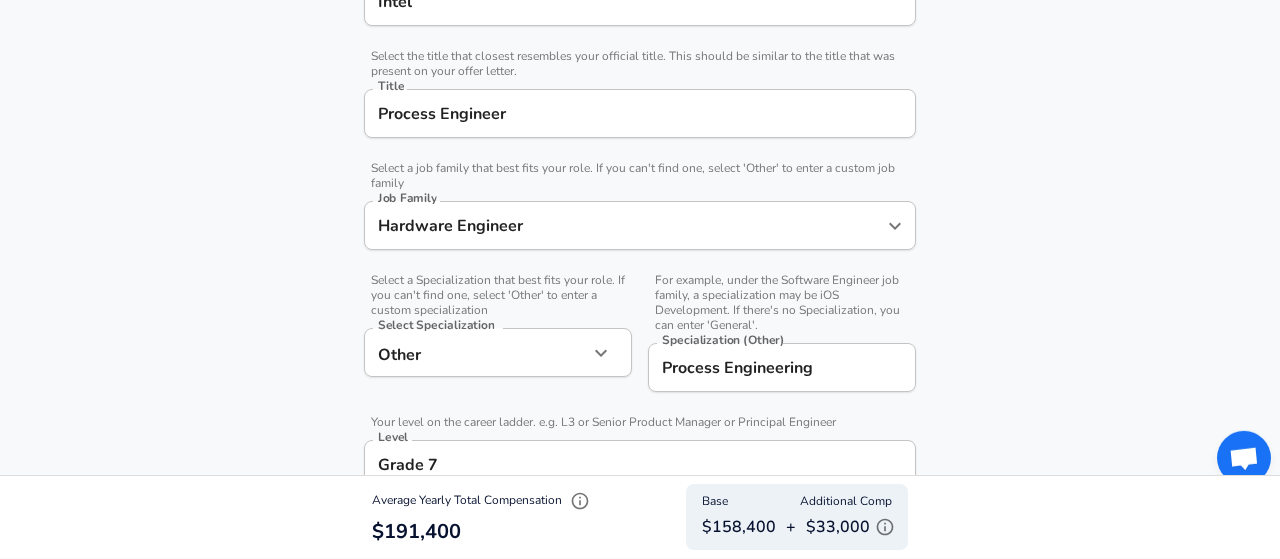 drag, startPoint x: 1021, startPoint y: 346, endPoint x: 1009, endPoint y: 355, distance: 15 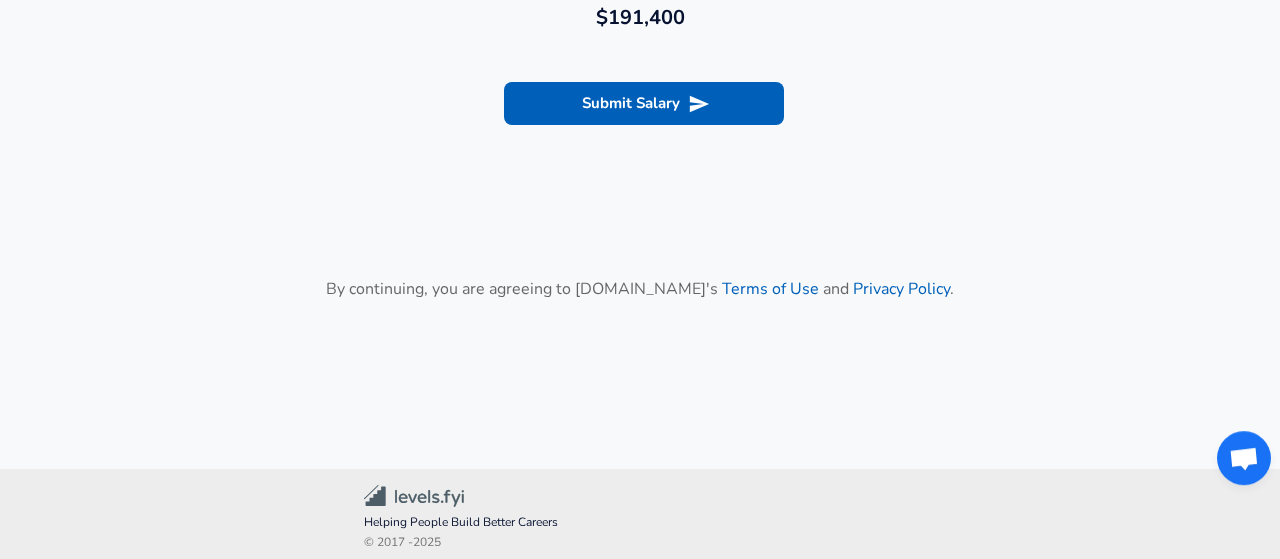 scroll, scrollTop: 2794, scrollLeft: 0, axis: vertical 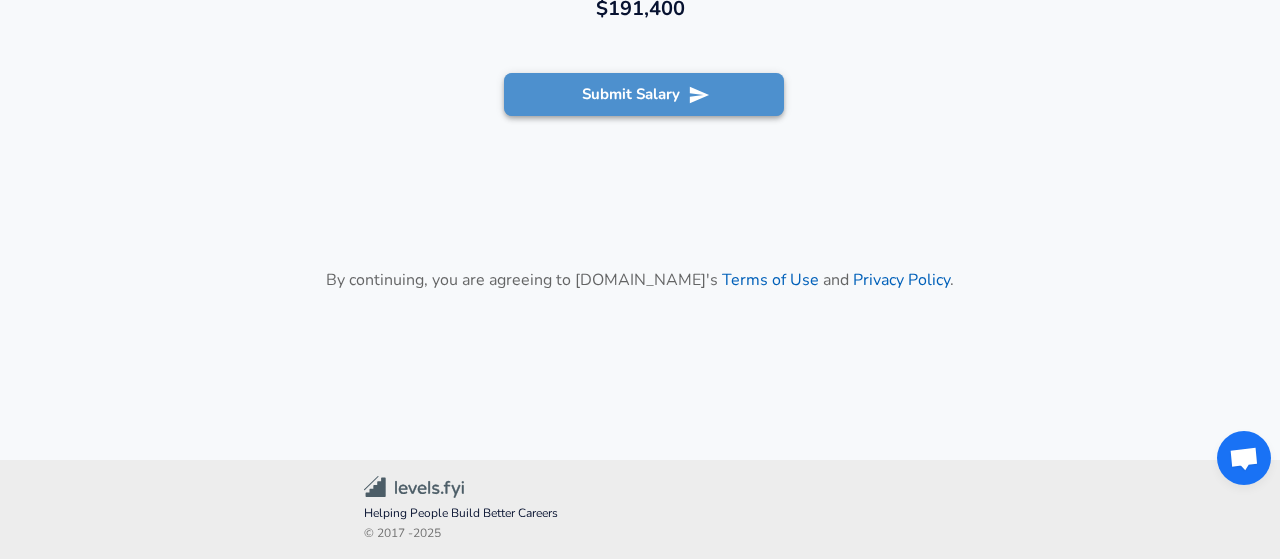 click on "Submit Salary" at bounding box center (644, 94) 